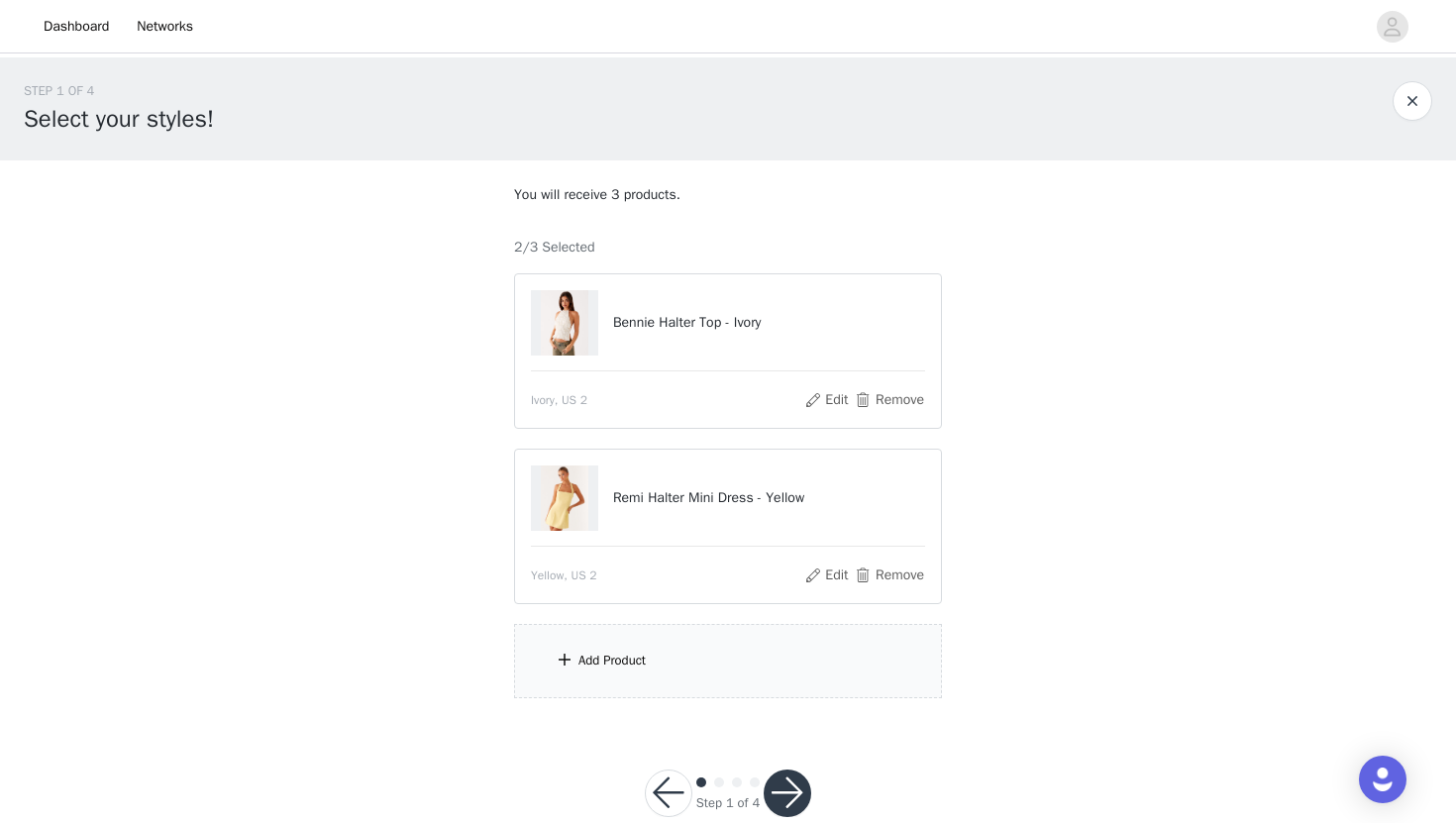 scroll, scrollTop: 41, scrollLeft: 0, axis: vertical 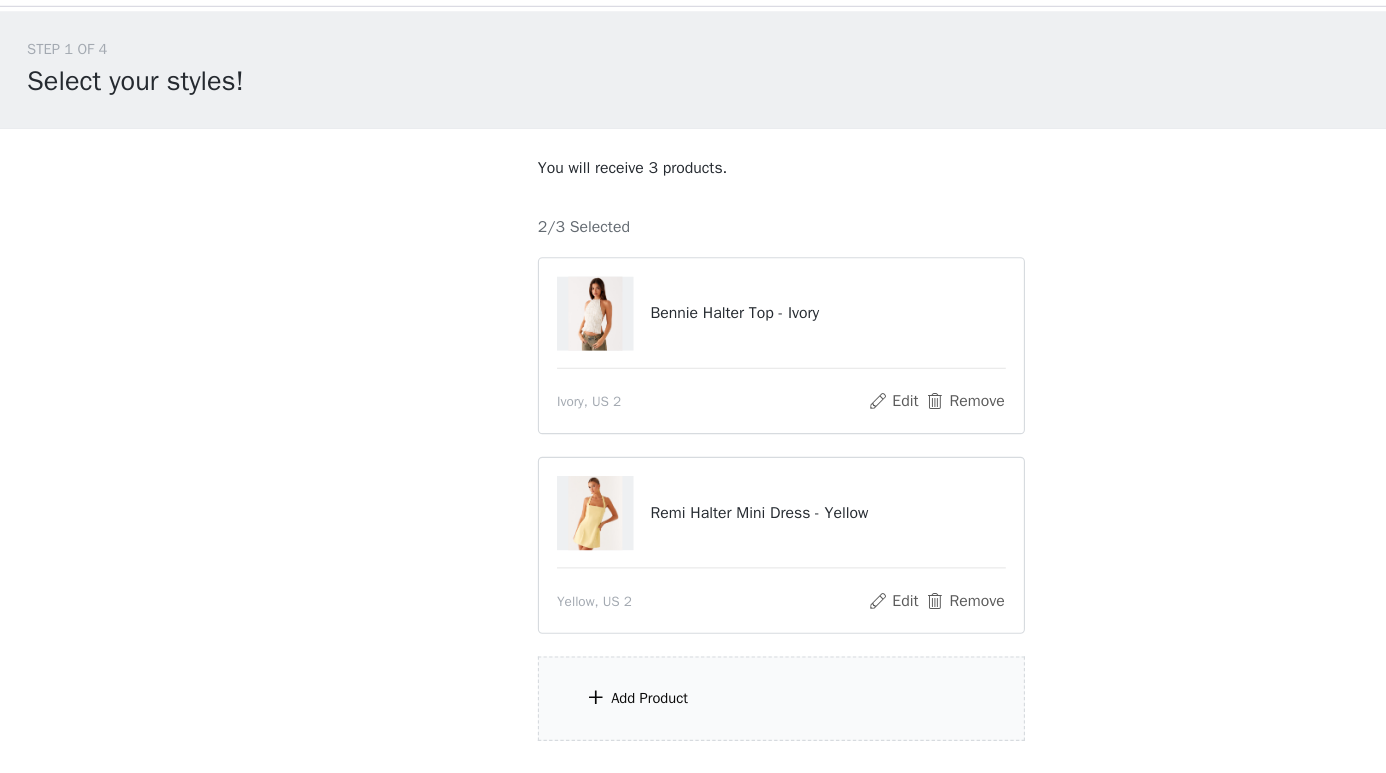 drag, startPoint x: 562, startPoint y: 108, endPoint x: 577, endPoint y: 66, distance: 44.598206 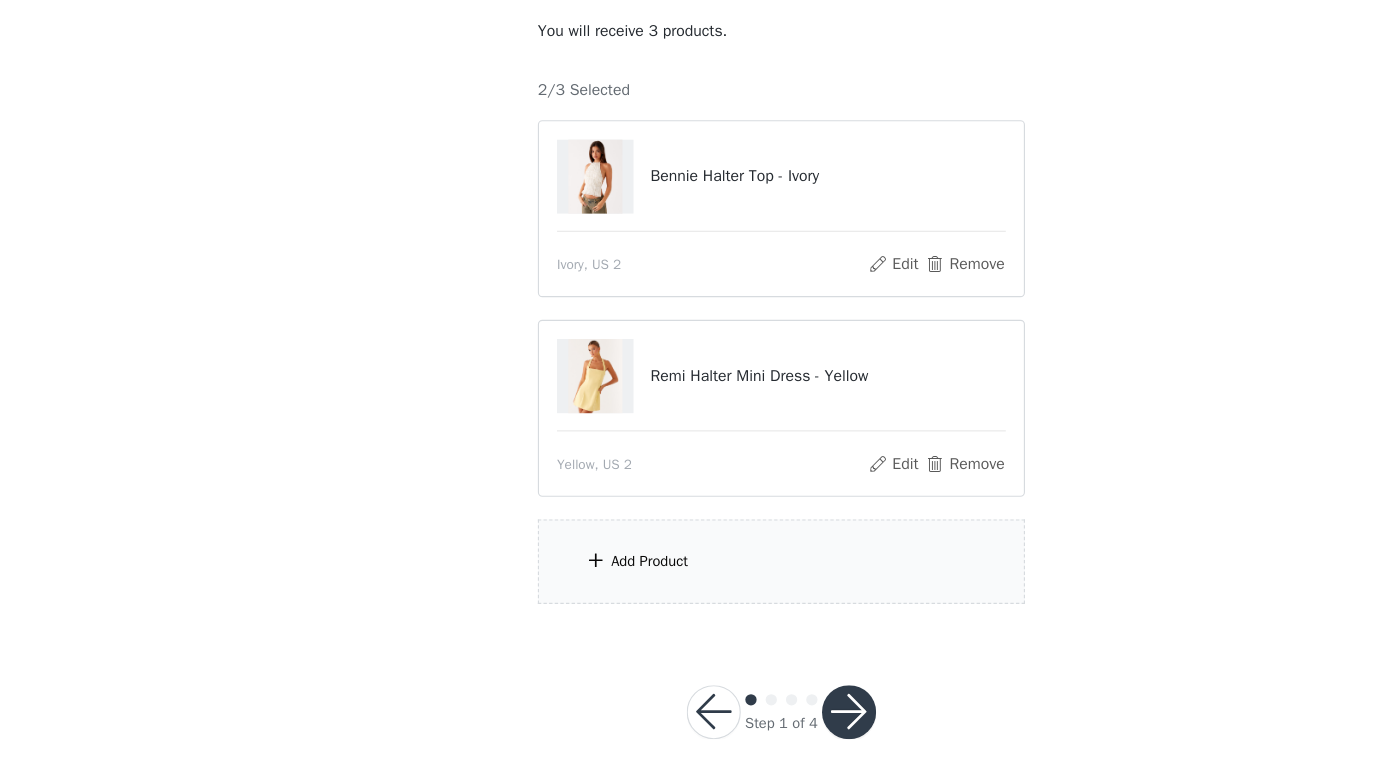 scroll, scrollTop: 88, scrollLeft: 0, axis: vertical 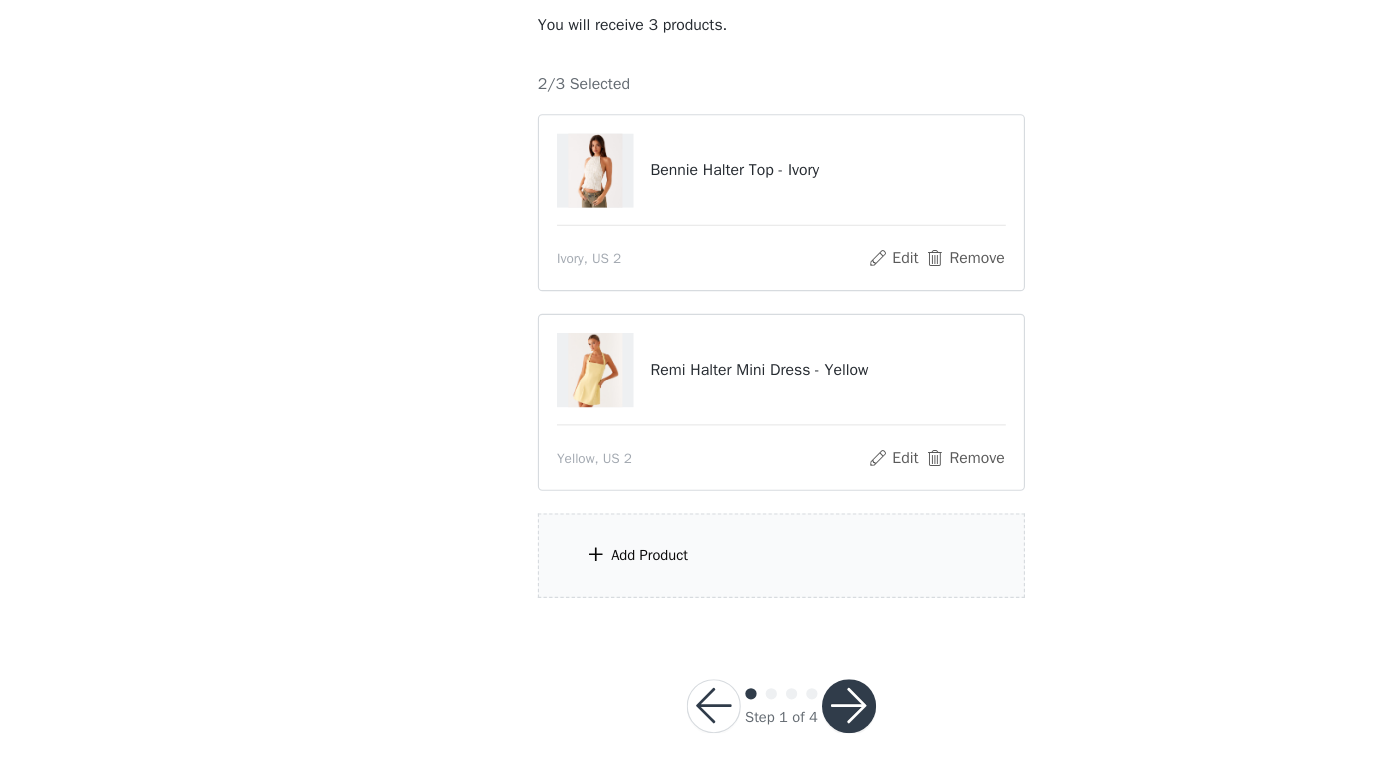 click on "Add Product" at bounding box center (576, 579) 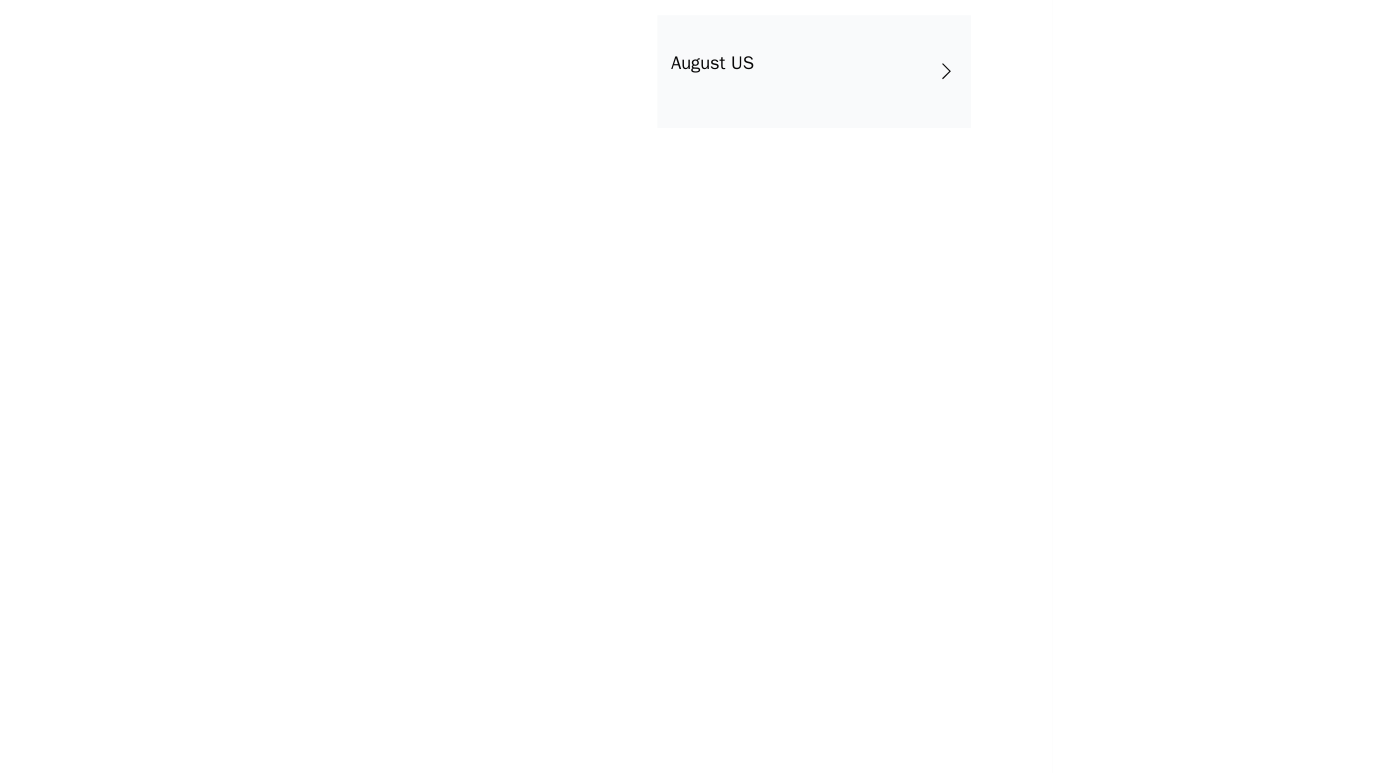 scroll, scrollTop: 99, scrollLeft: 0, axis: vertical 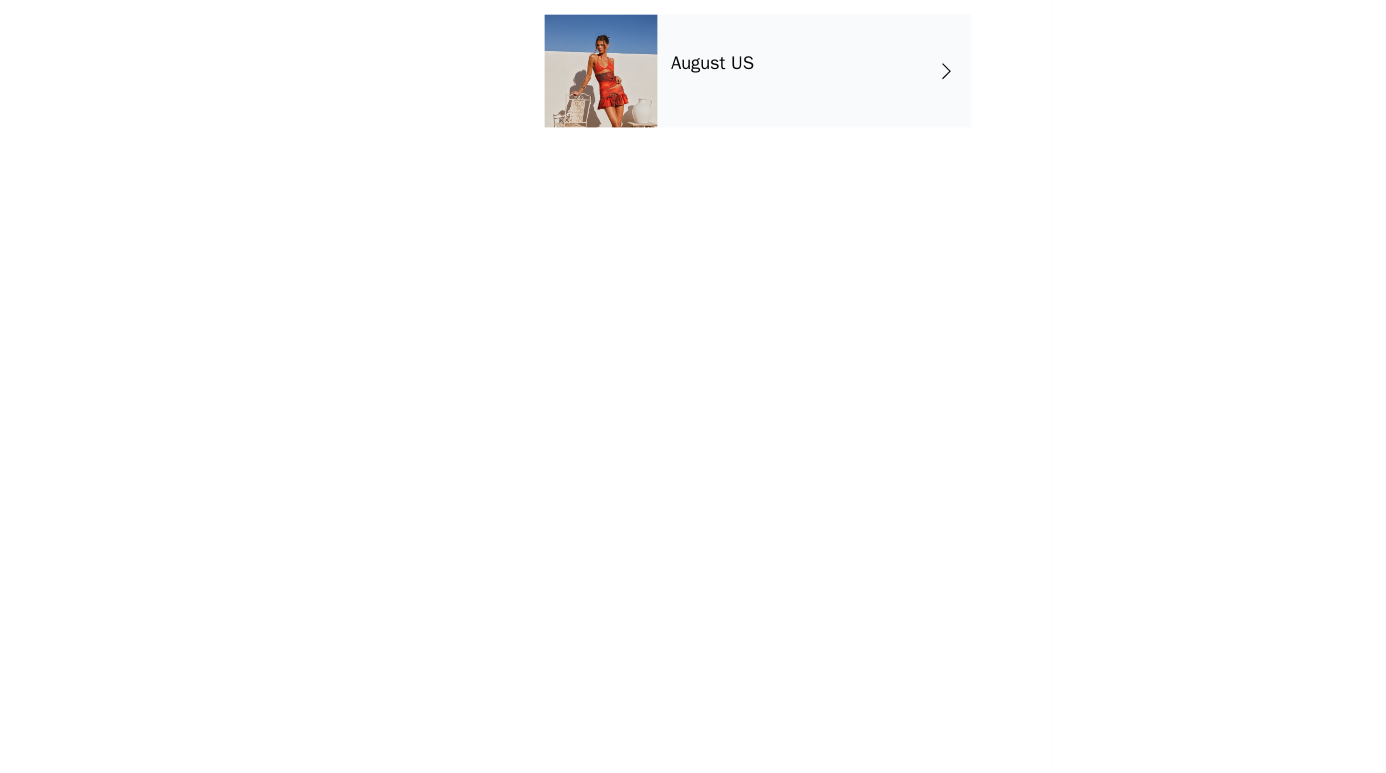 click on "August US" at bounding box center [632, 143] 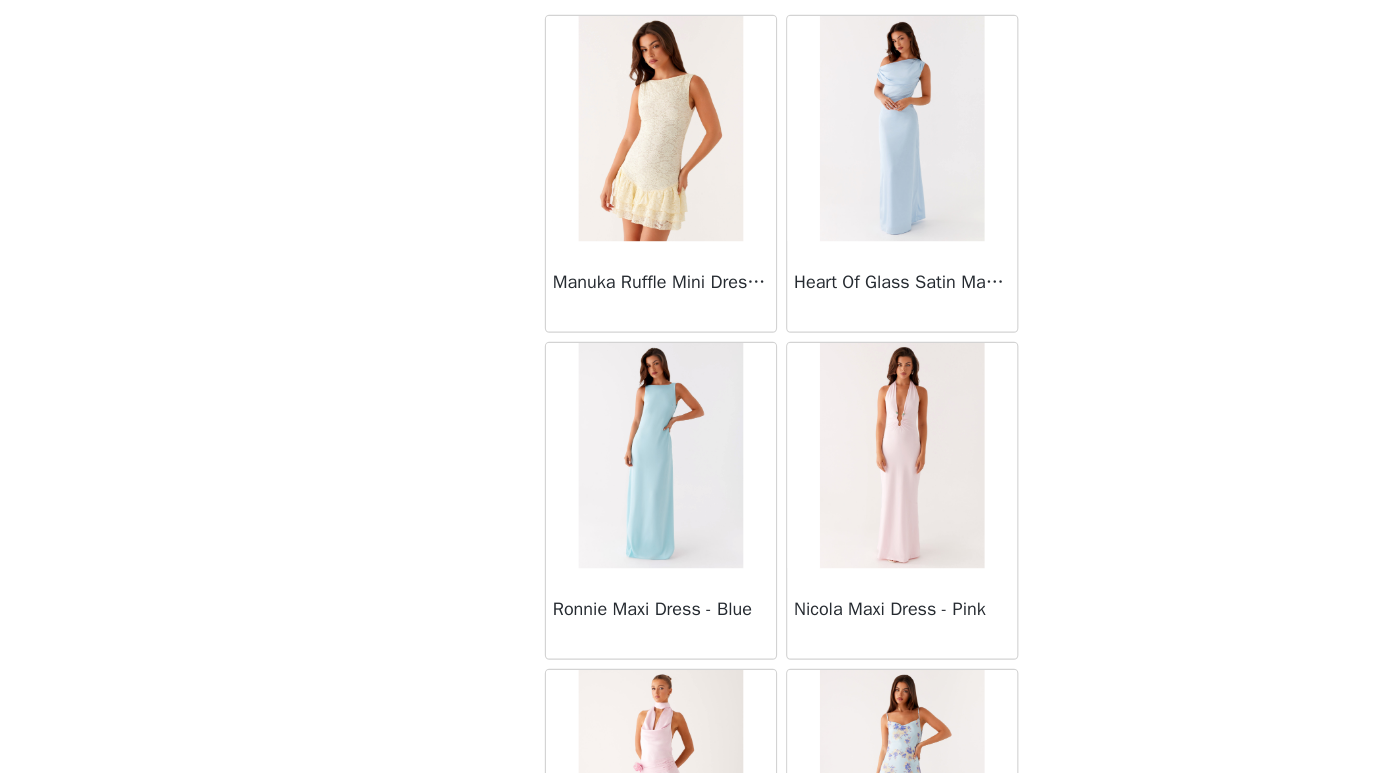 scroll, scrollTop: 0, scrollLeft: 0, axis: both 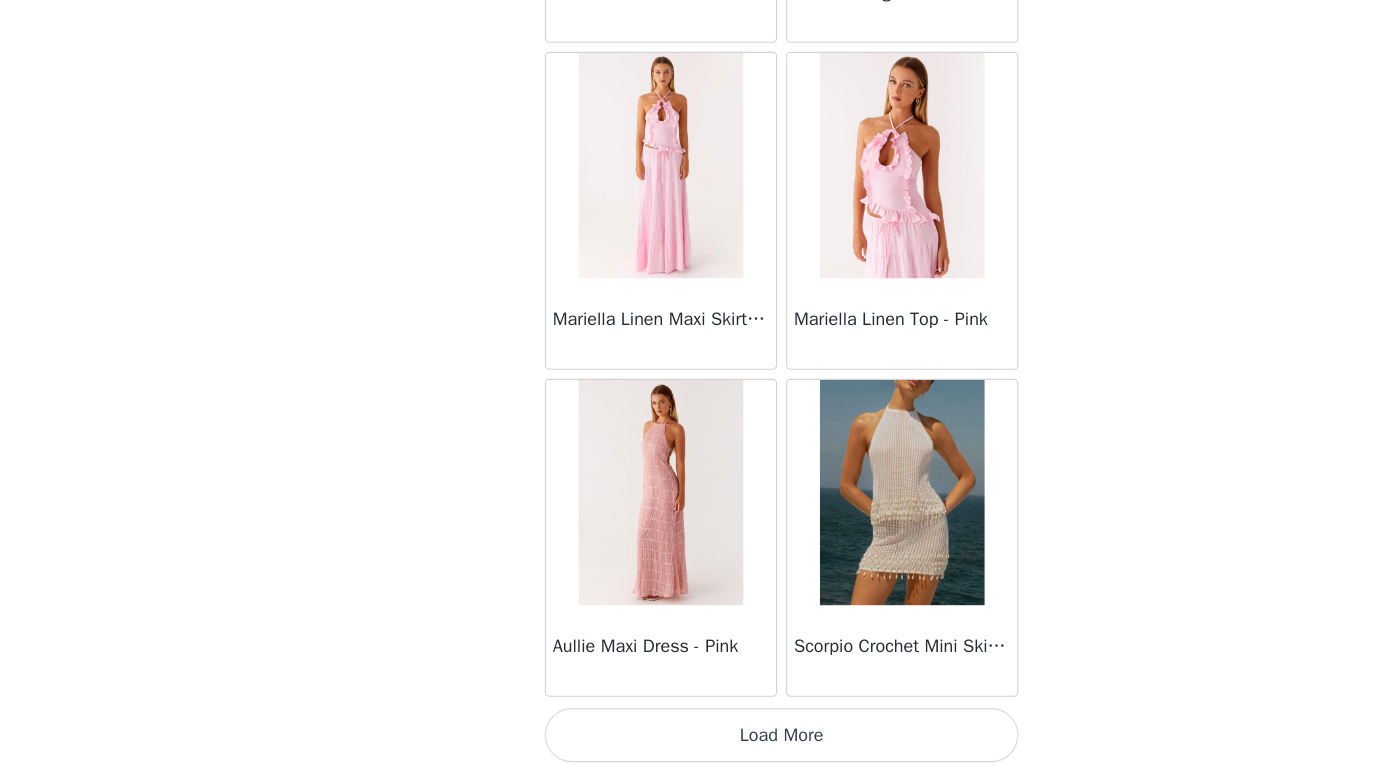 click on "Load More" at bounding box center (693, 739) 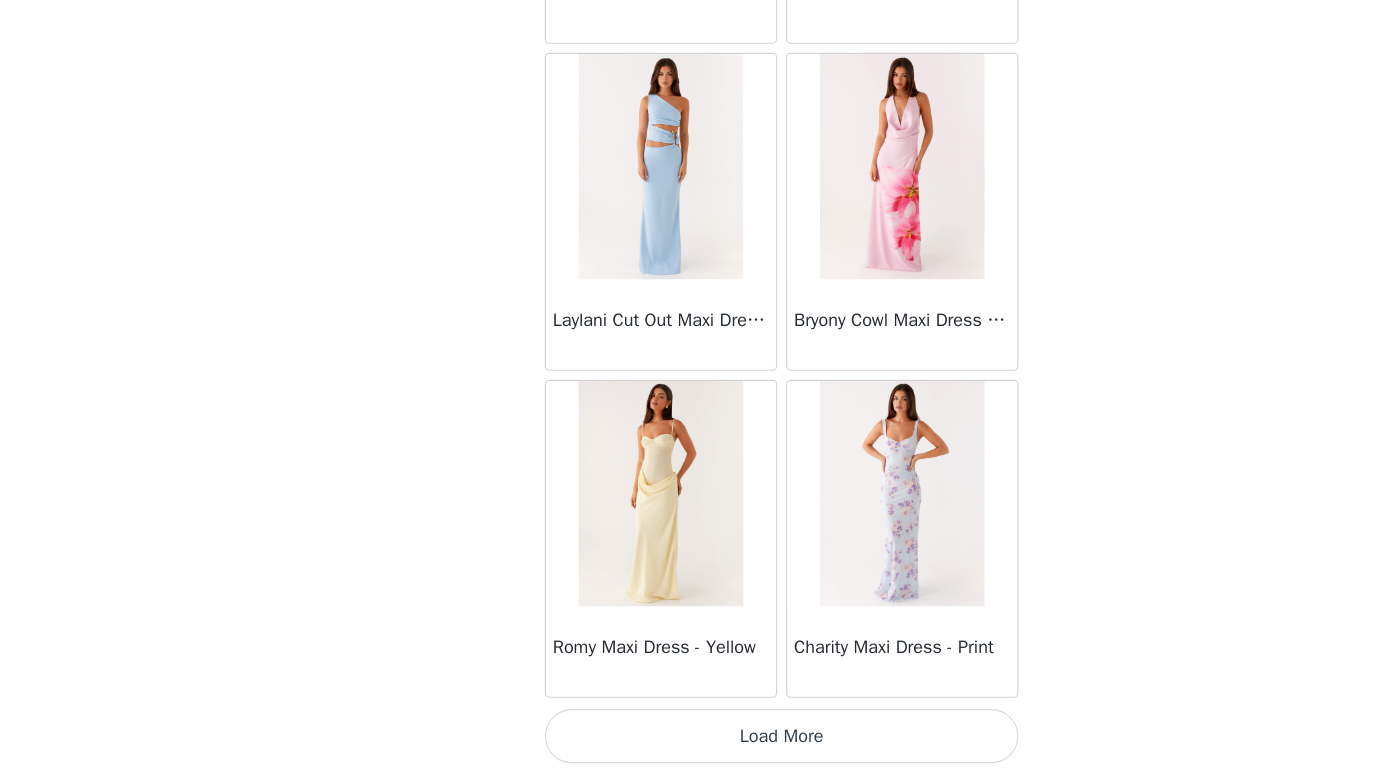 click on "Load More" at bounding box center (693, 739) 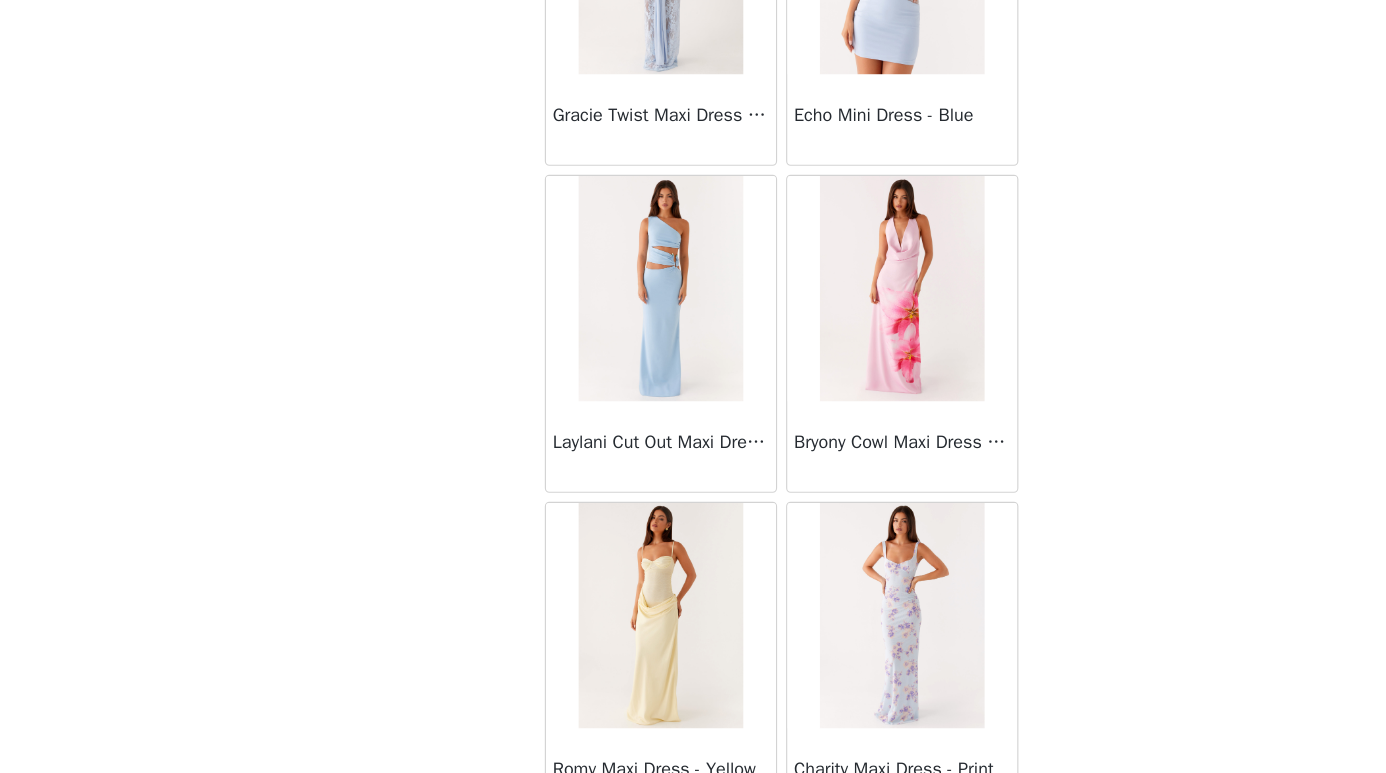 scroll, scrollTop: 5178, scrollLeft: 0, axis: vertical 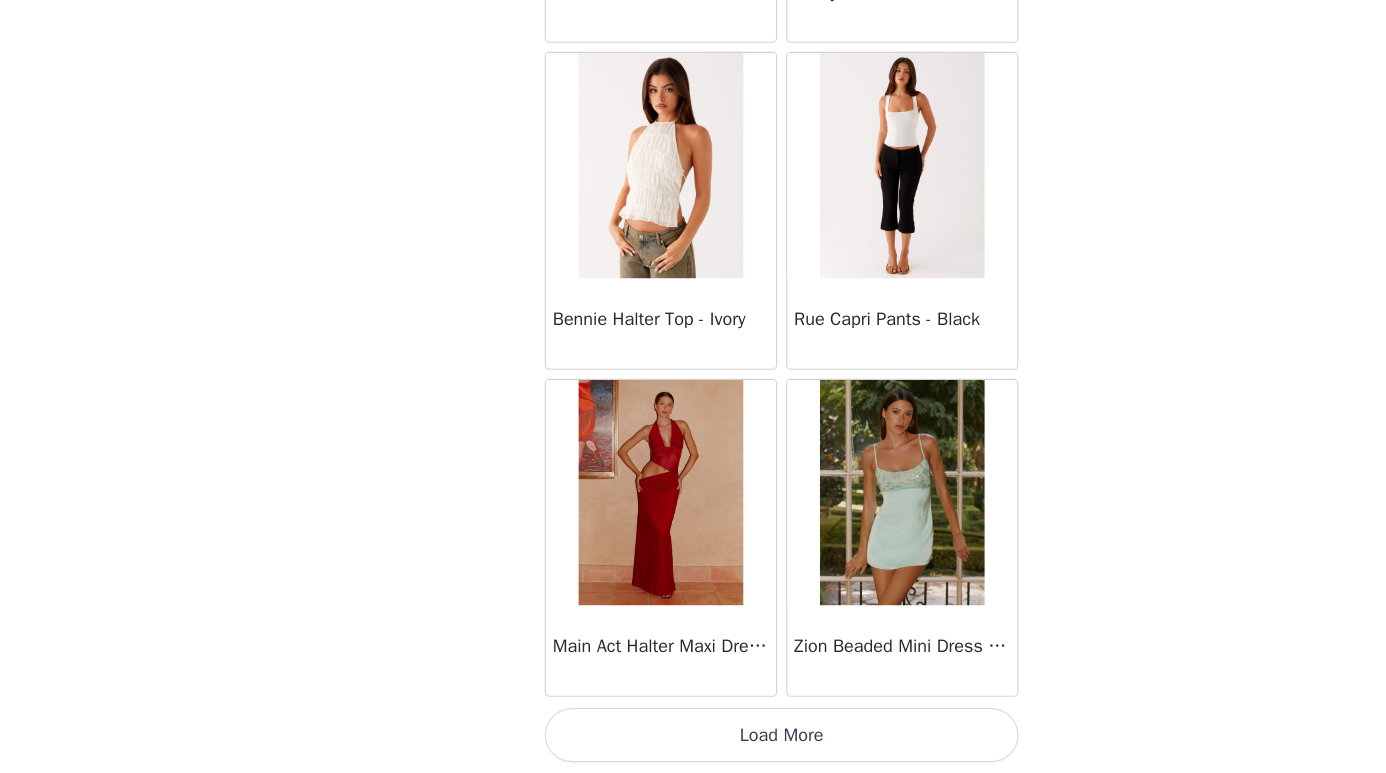 click on "Load More" at bounding box center [693, 739] 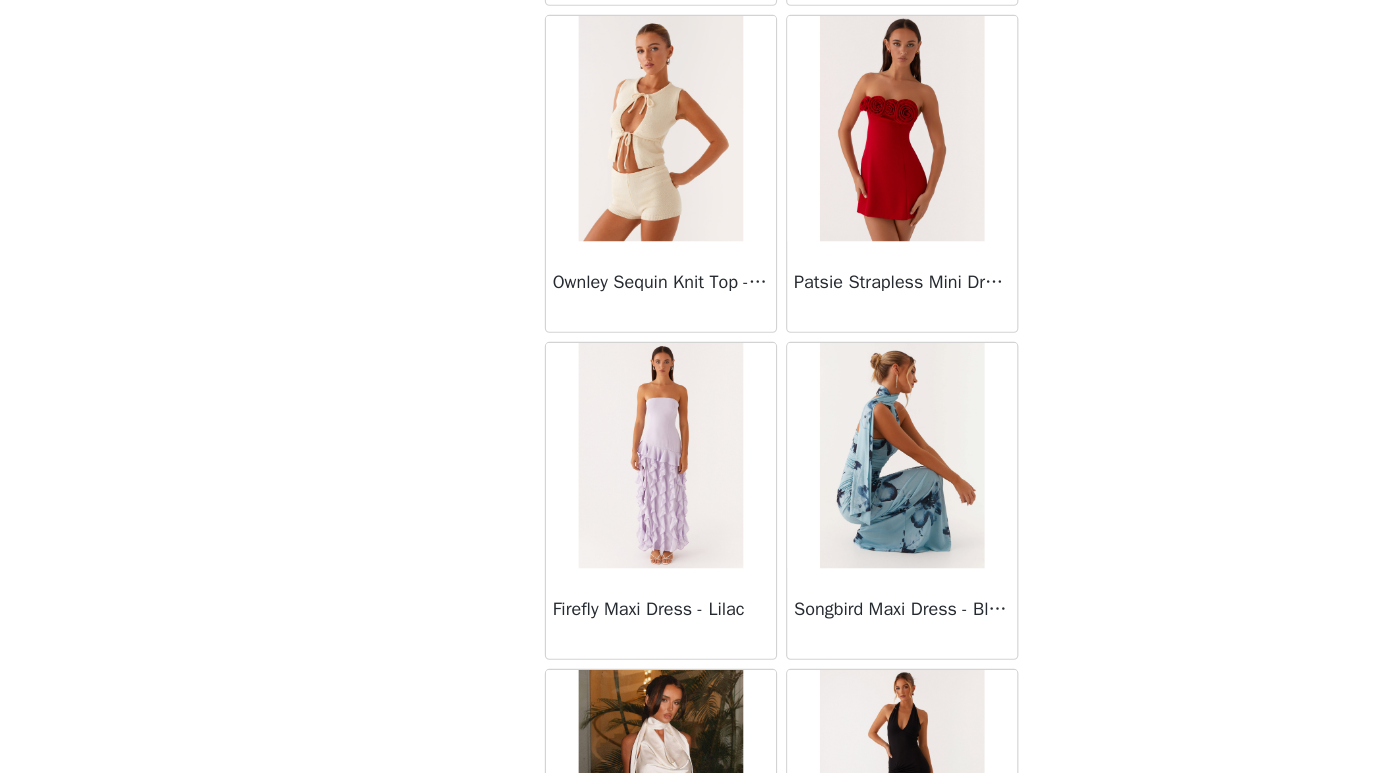 scroll, scrollTop: 10987, scrollLeft: 0, axis: vertical 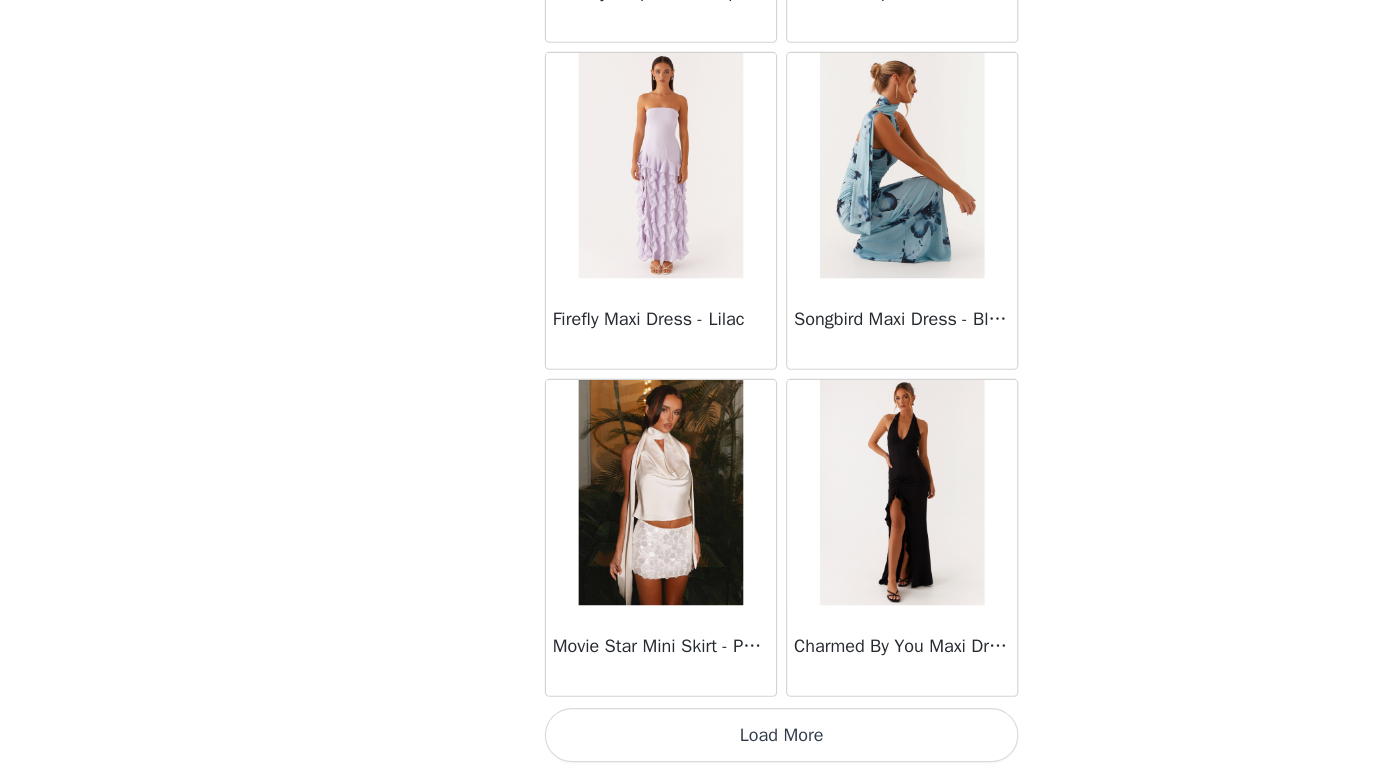 click on "Manuka Ruffle Mini Dress - Yellow       Heart Of Glass Satin Maxi Dress - Blue       Ronnie Maxi Dress - Blue       Nicola Maxi Dress - Pink       Imani Maxi Dress - Pink       Liana Cowl Maxi Dress - Print       Cherry Skies Midi Dress - White       Crystal Clear Lace Midi Skirt - Ivory       Crystal Clear Lace Top - Ivory       Clayton Top - Black Gingham       Wish You Luck Denim Top - Dark Blue       Raphaela Mini Dress - Navy       Maloney Maxi Dress - White       Franco Tie Back Top - Blue       Frida Denim Shorts - Vintage Wash Blue       Consie Long Sleeve Mini Dress - Pale Blue       Mariella Linen Maxi Skirt - Pink       Mariella Linen Top - Pink       Aullie Maxi Dress - Pink       Scorpio Crochet Mini Skirt - Ivory       Carnation Long Sleeve Knit Maxi Dress - Blue       Tara Maxi Dress - Pink Print       Kandi Mini Skirt - Mint       Bohemian Bliss Mesh Mini Dress - Green Floral       Carpe Diem Crochet Mini Dress - Ivory       Calissa Haltherneck Mini Dress - Pink" at bounding box center (693, -5059) 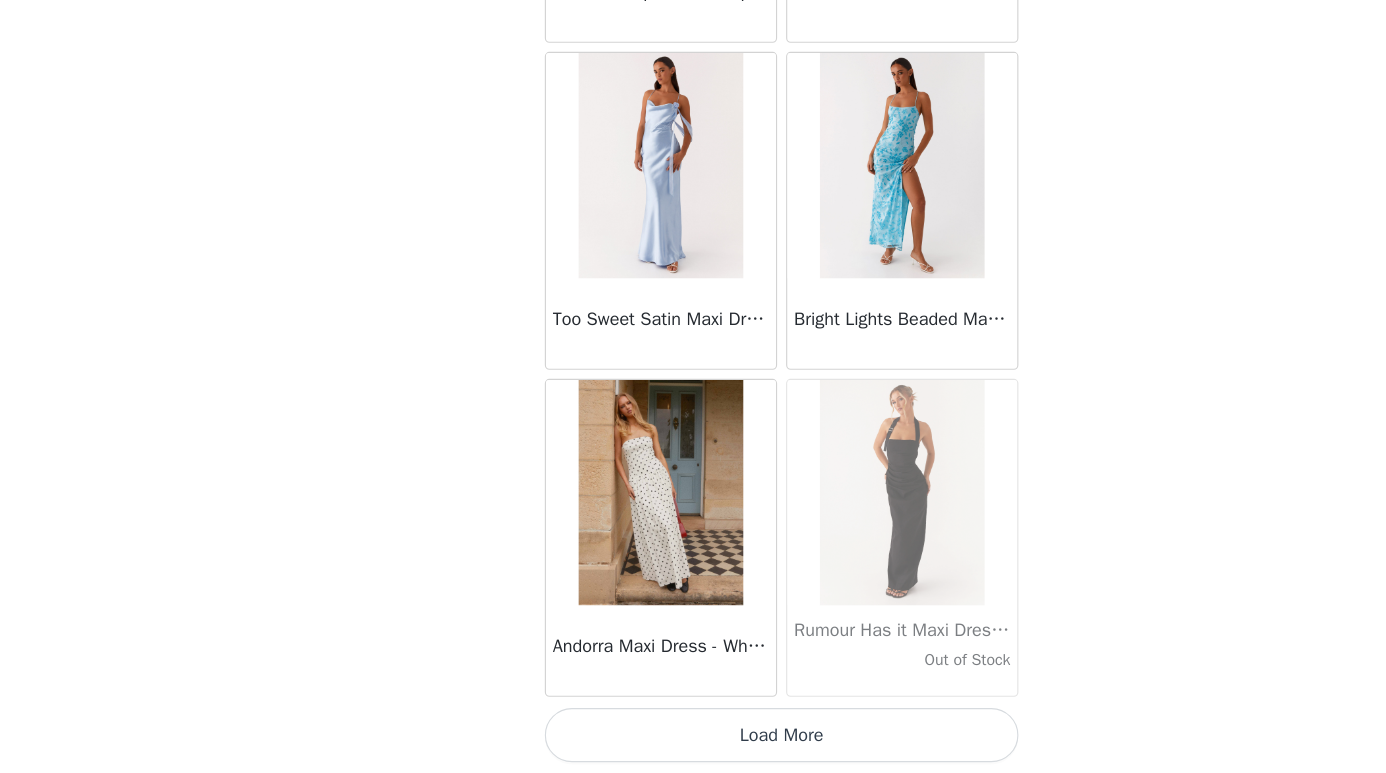 click on "Load More" at bounding box center (693, 739) 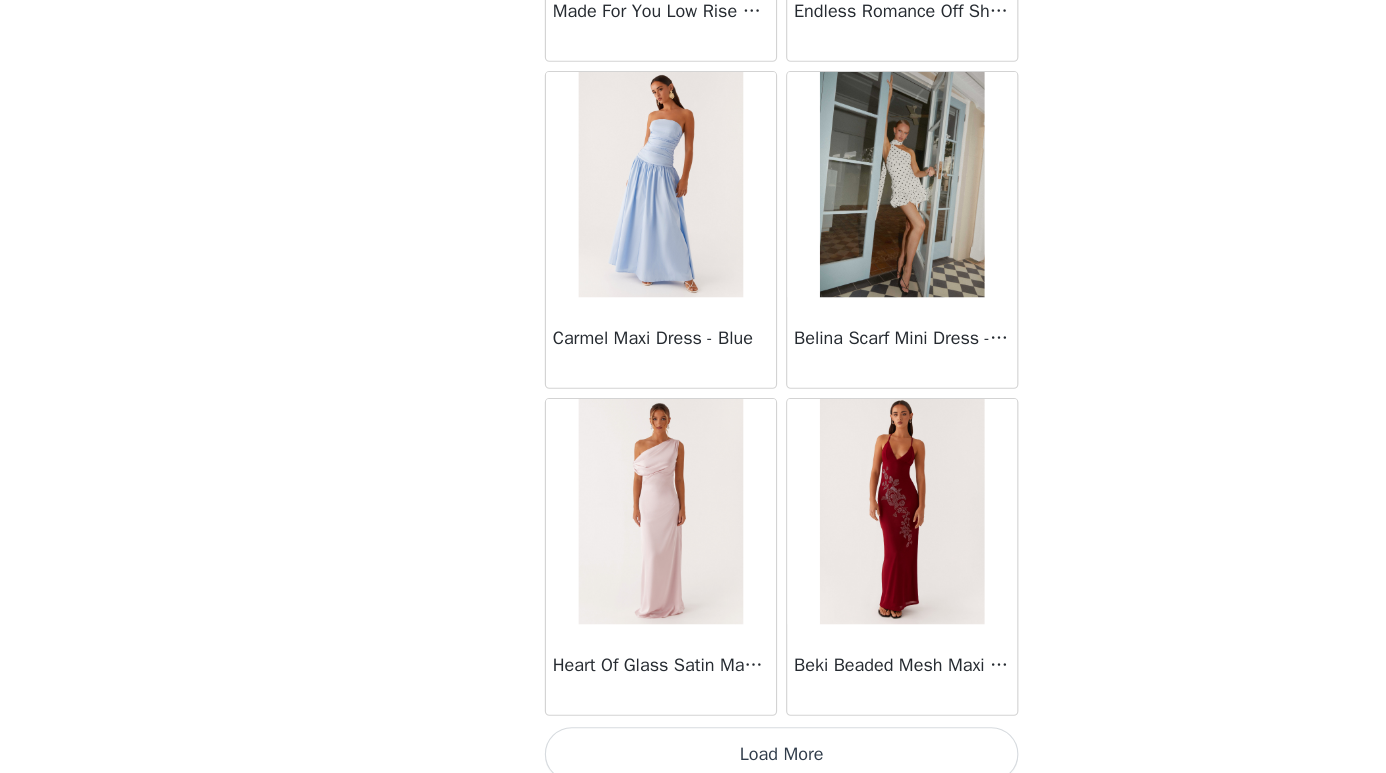 scroll, scrollTop: 16787, scrollLeft: 0, axis: vertical 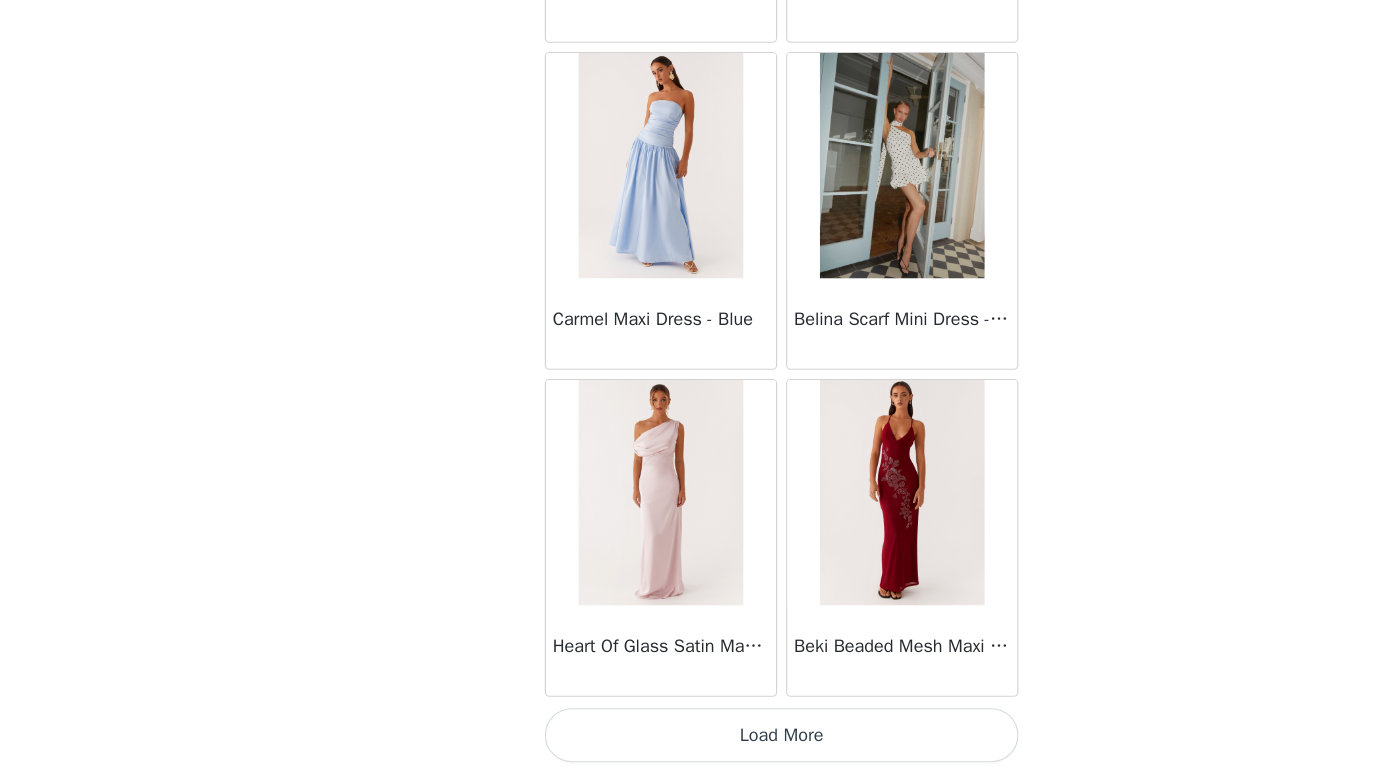 click on "Load More" at bounding box center (693, 739) 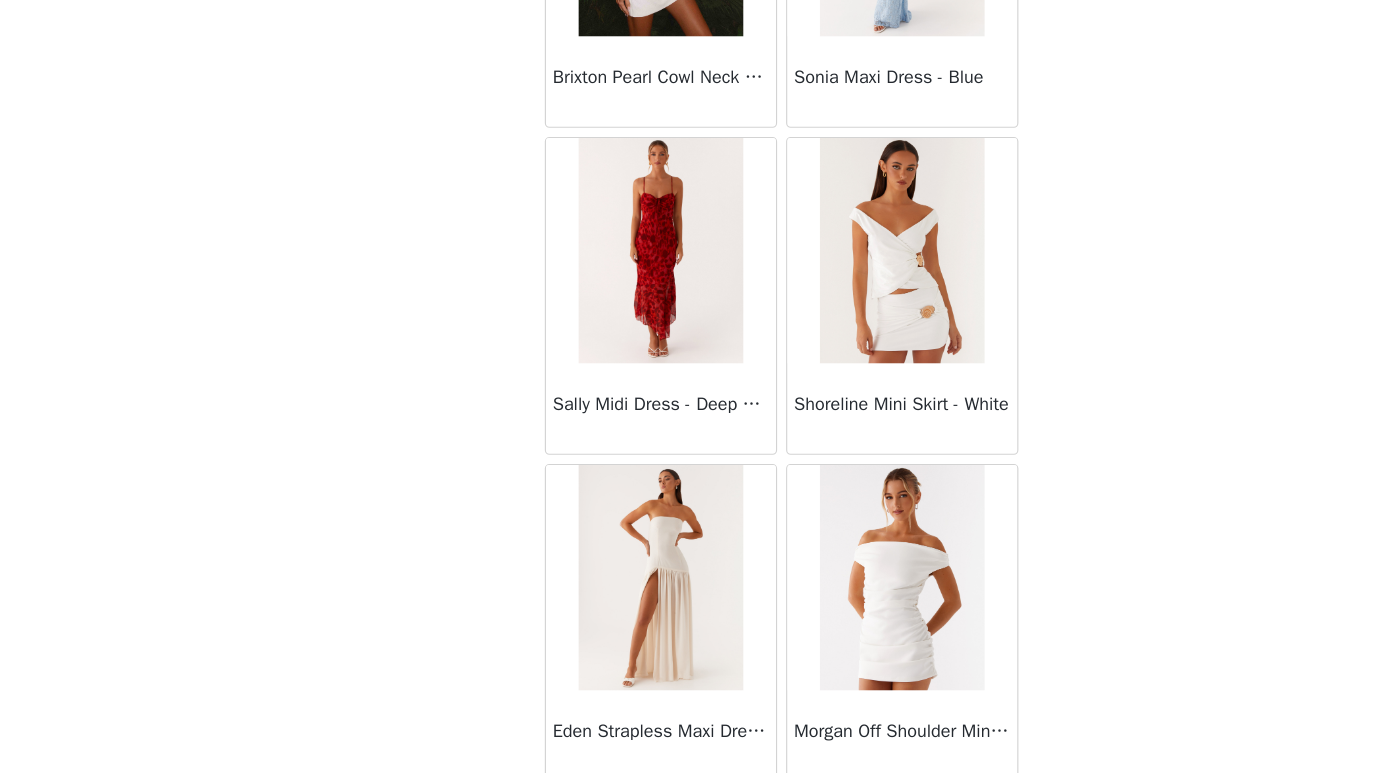 scroll, scrollTop: 19687, scrollLeft: 0, axis: vertical 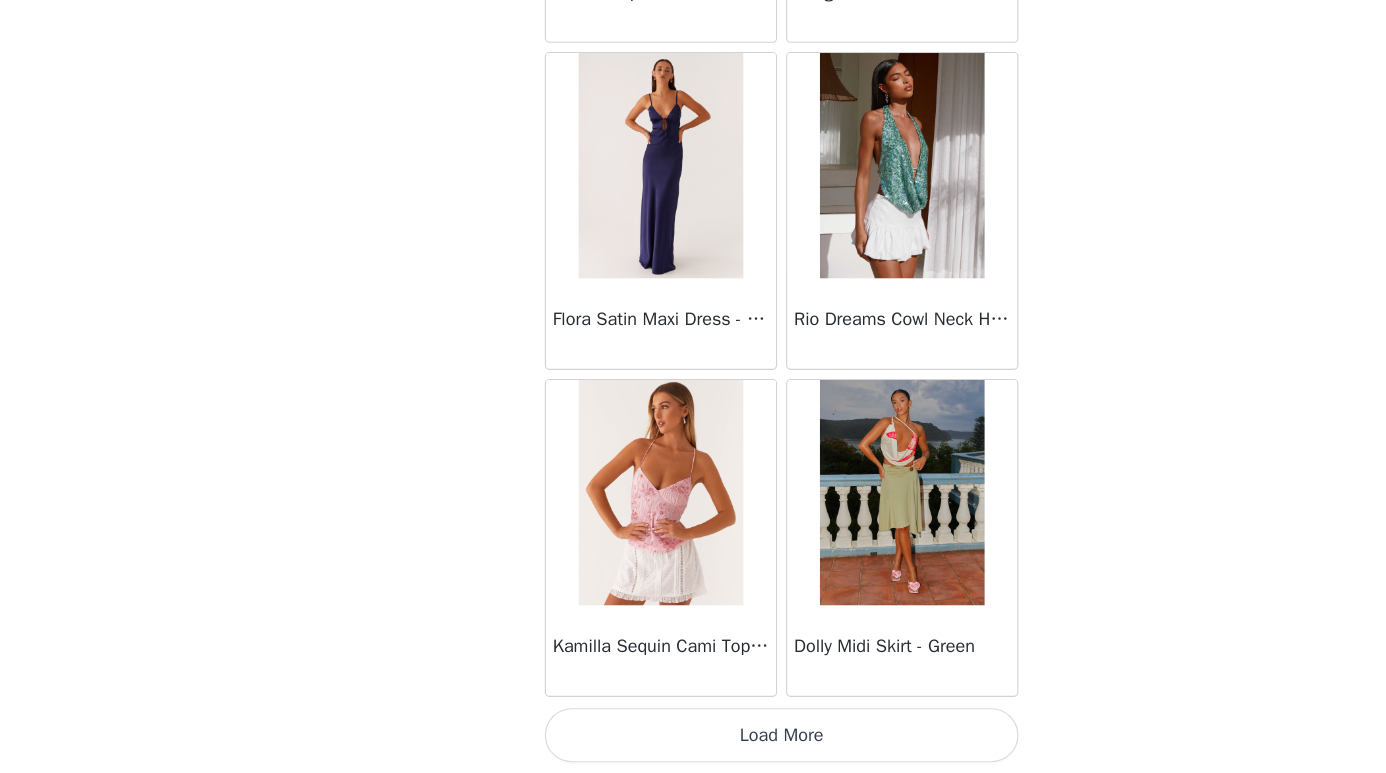 click on "Load More" at bounding box center [693, 739] 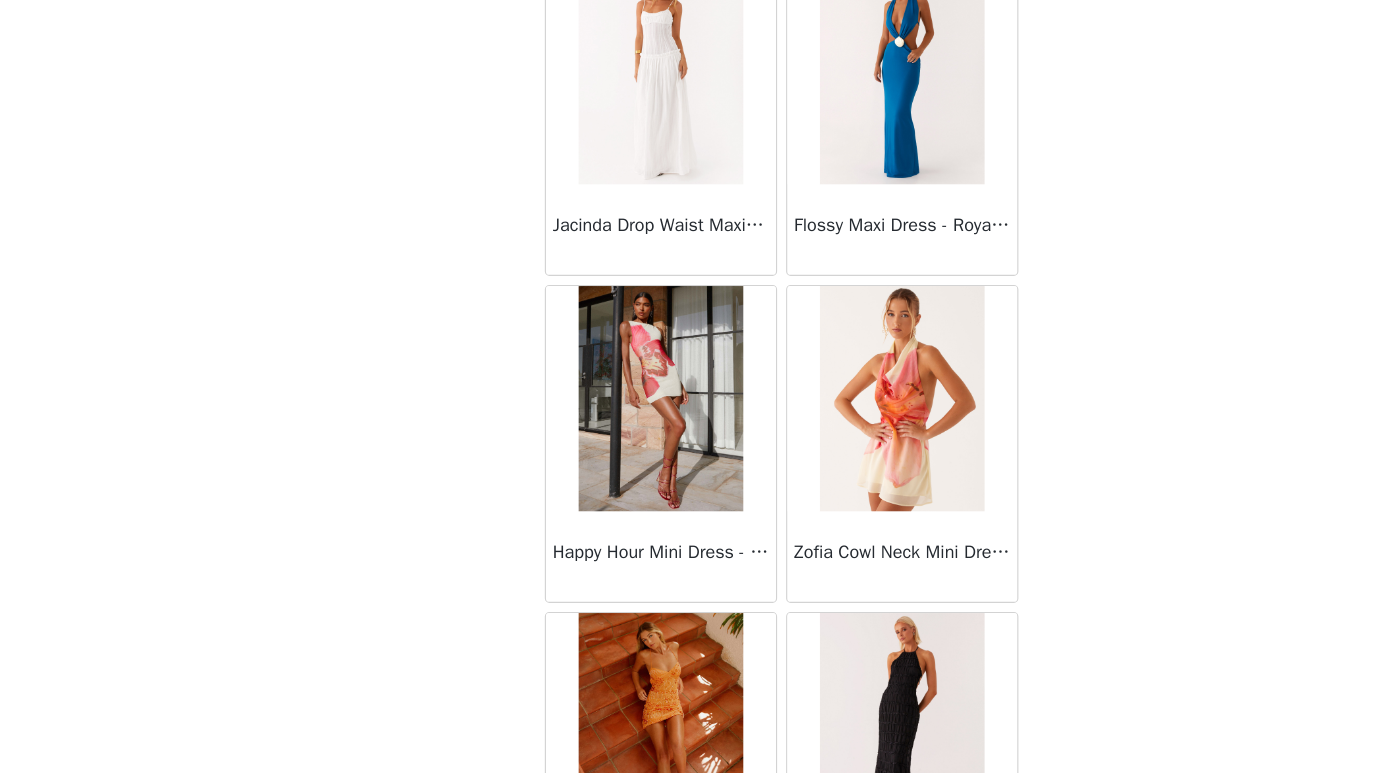 scroll, scrollTop: 22587, scrollLeft: 0, axis: vertical 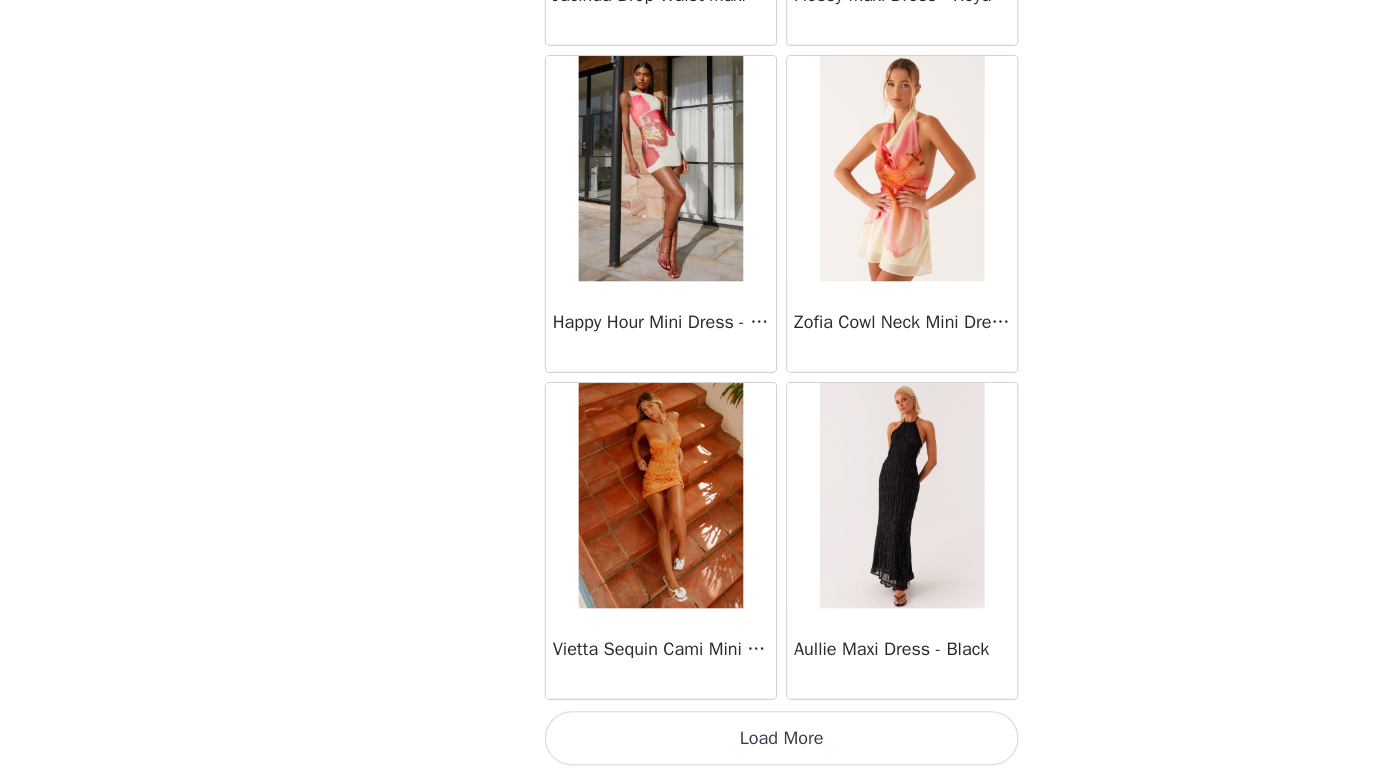 click on "Load More" at bounding box center (693, 739) 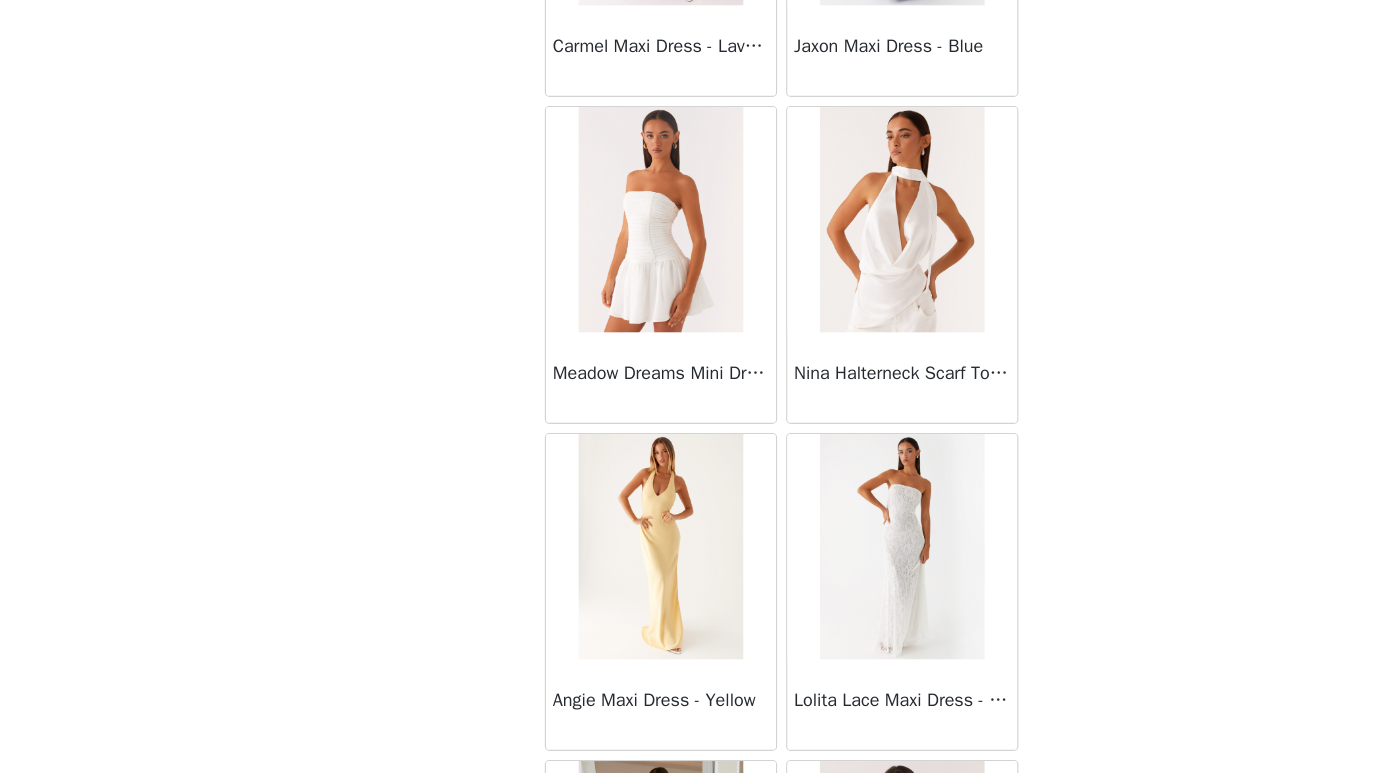 scroll, scrollTop: 25487, scrollLeft: 0, axis: vertical 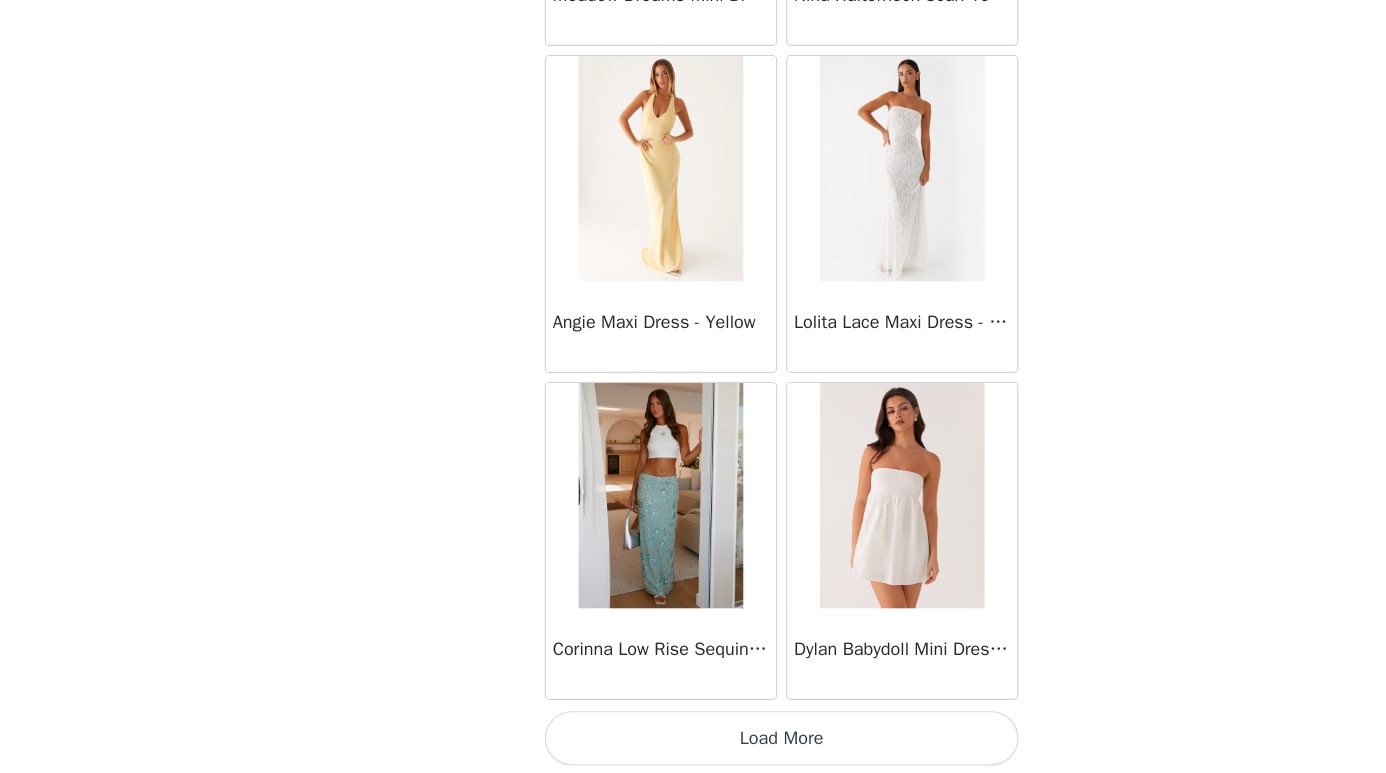 click on "Load More" at bounding box center [693, 739] 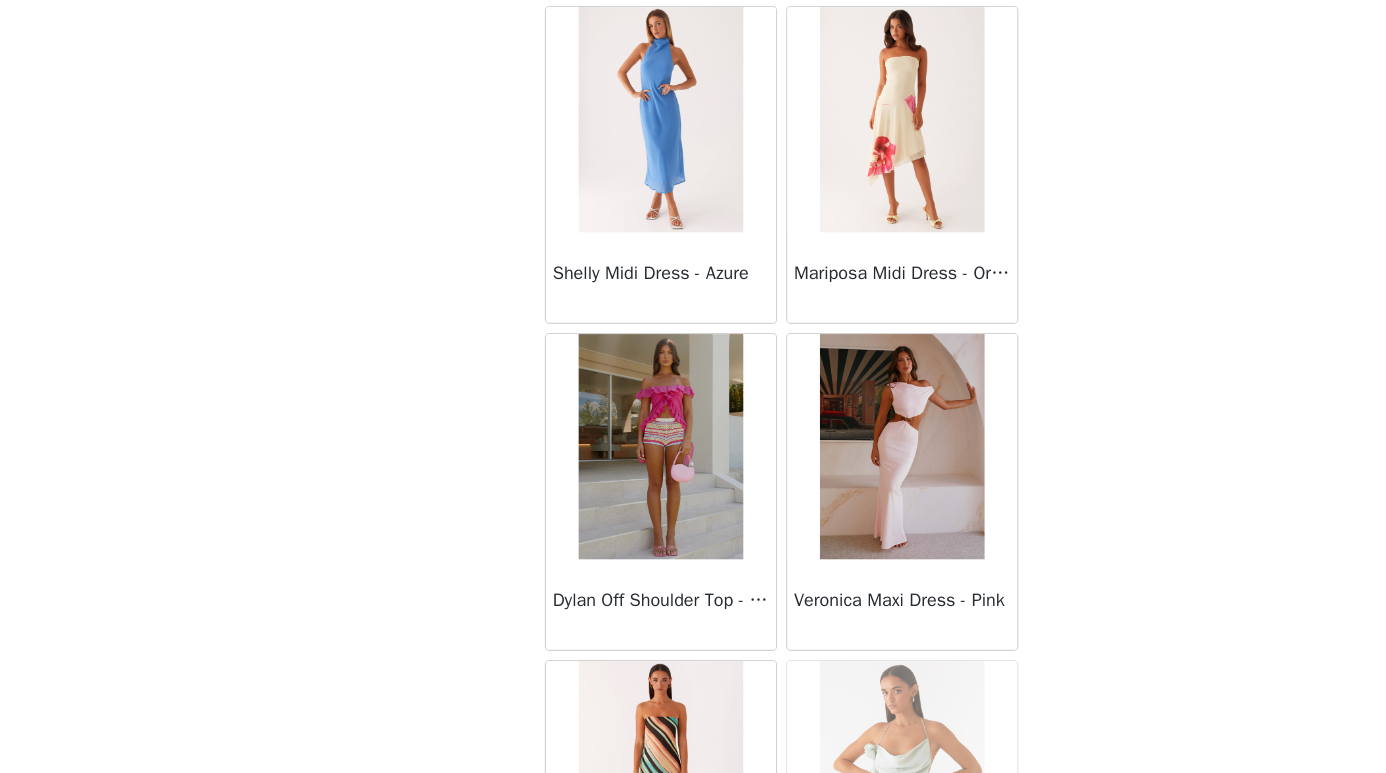 scroll, scrollTop: 28387, scrollLeft: 0, axis: vertical 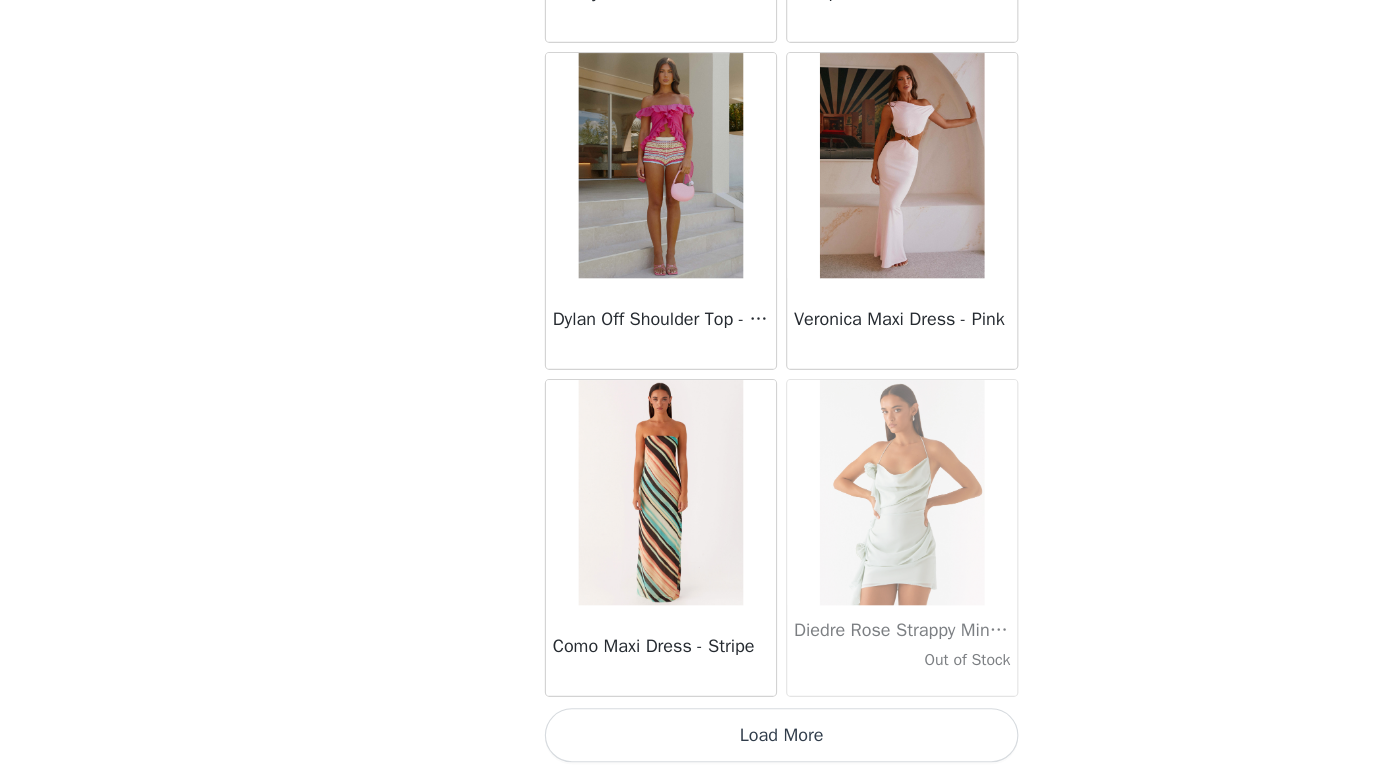 click on "Load More" at bounding box center (693, 739) 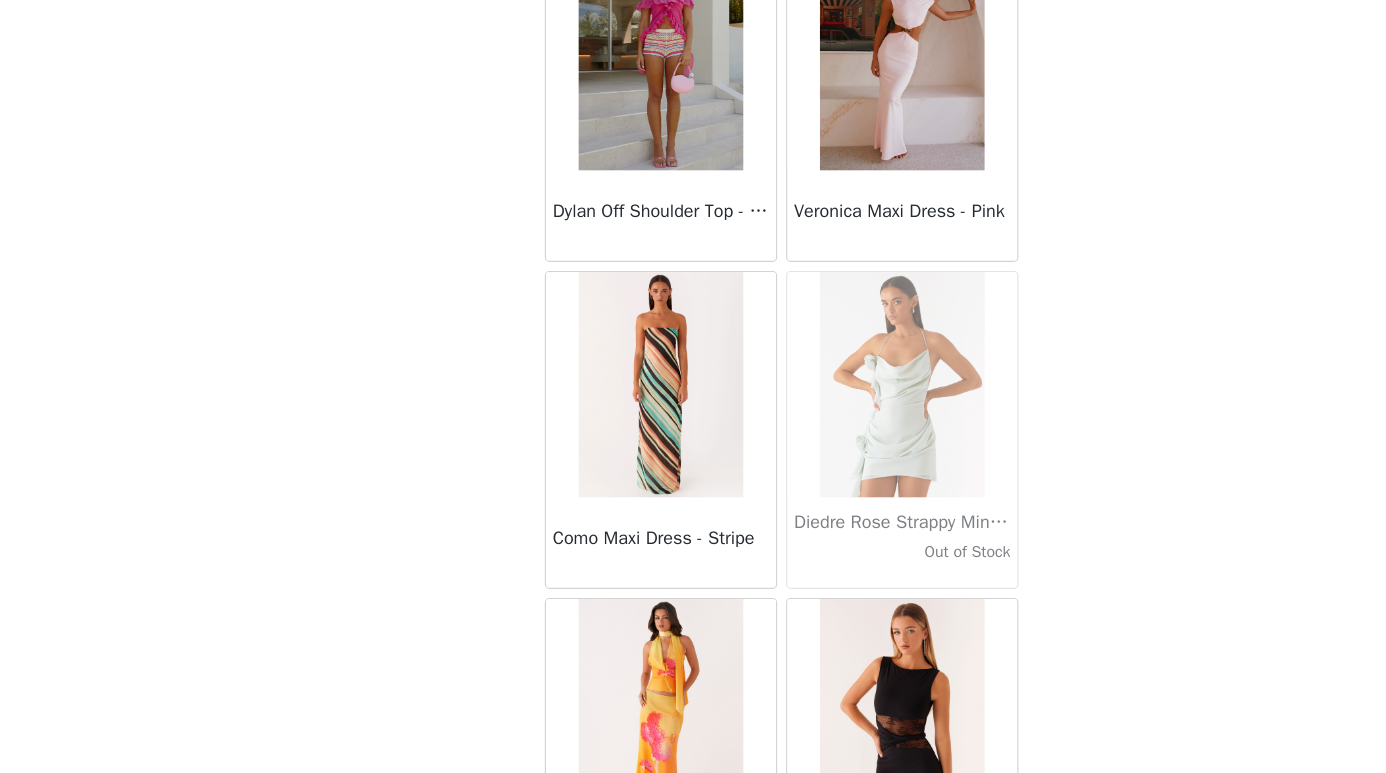 scroll, scrollTop: 31287, scrollLeft: 0, axis: vertical 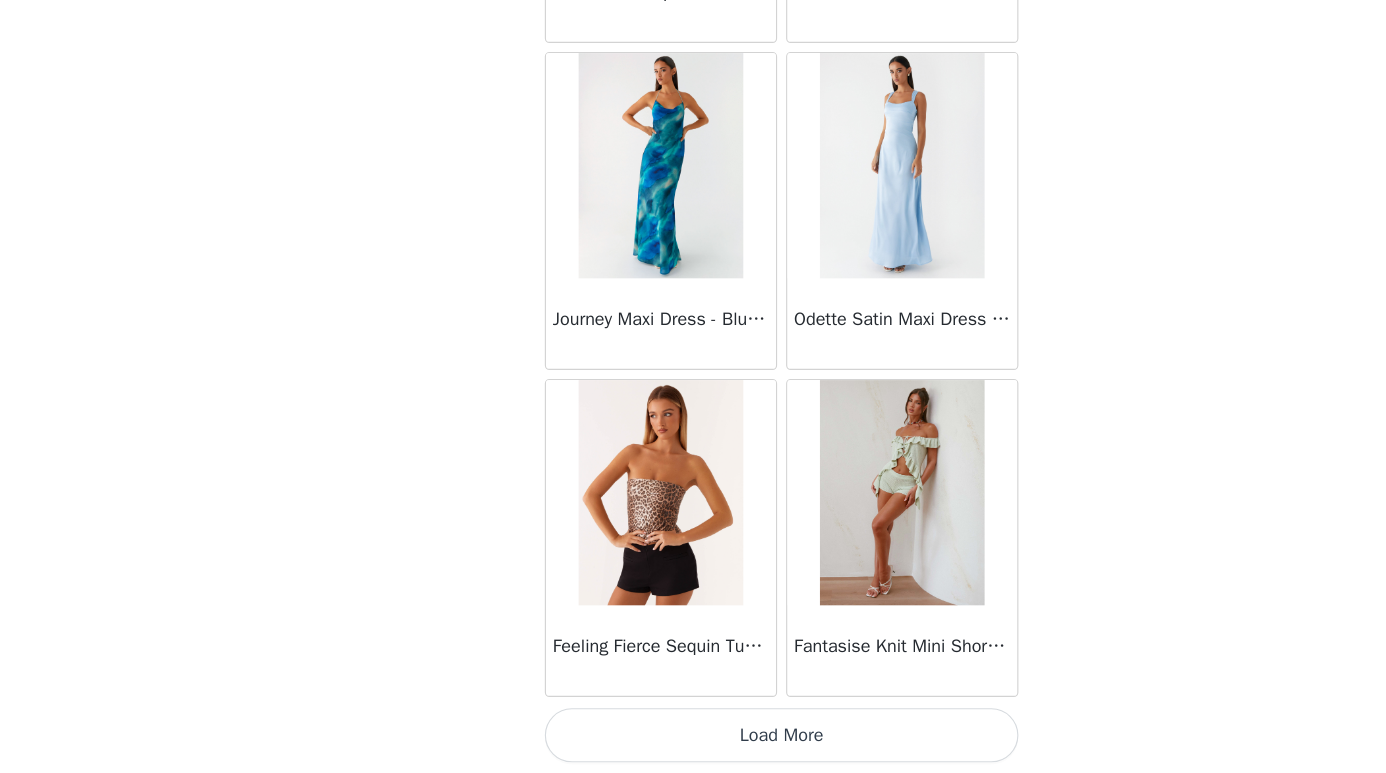 click on "Load More" at bounding box center [693, 739] 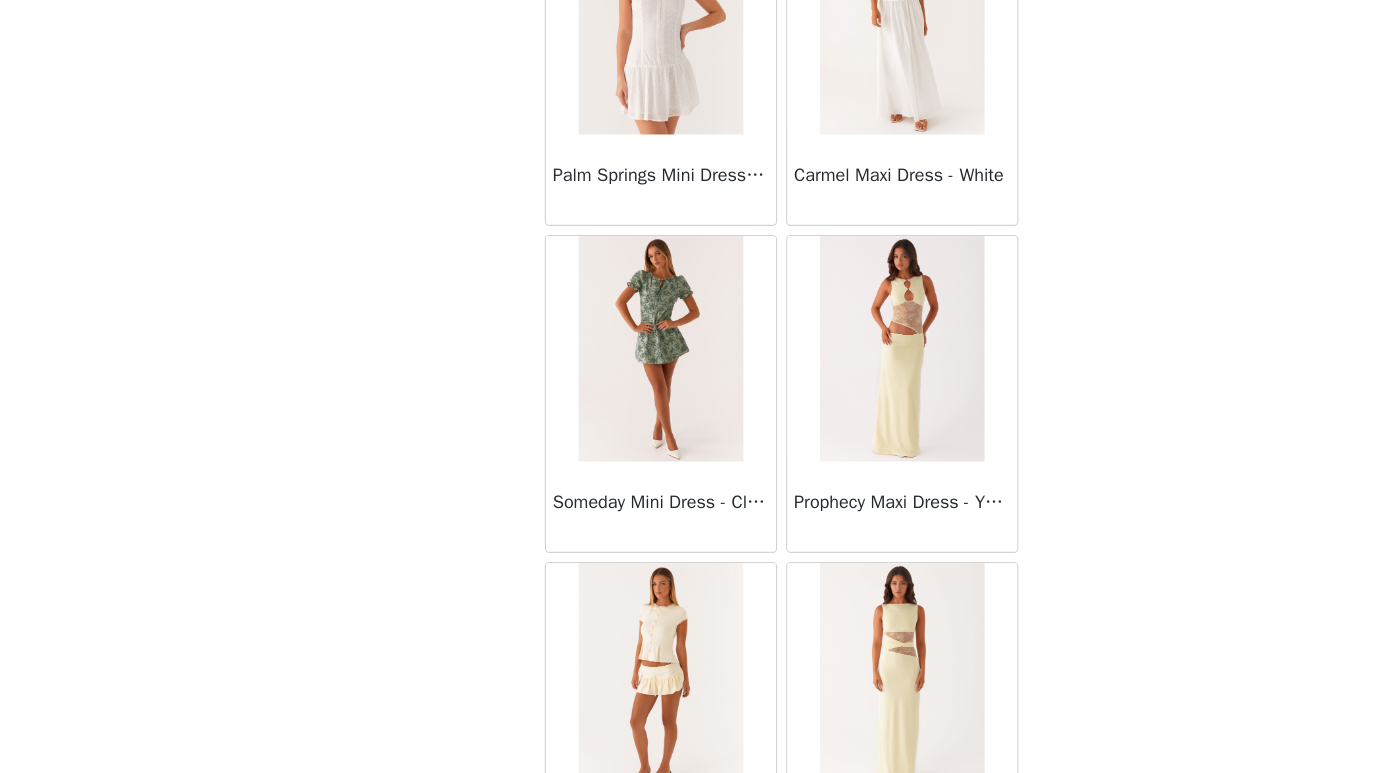 scroll, scrollTop: 34187, scrollLeft: 0, axis: vertical 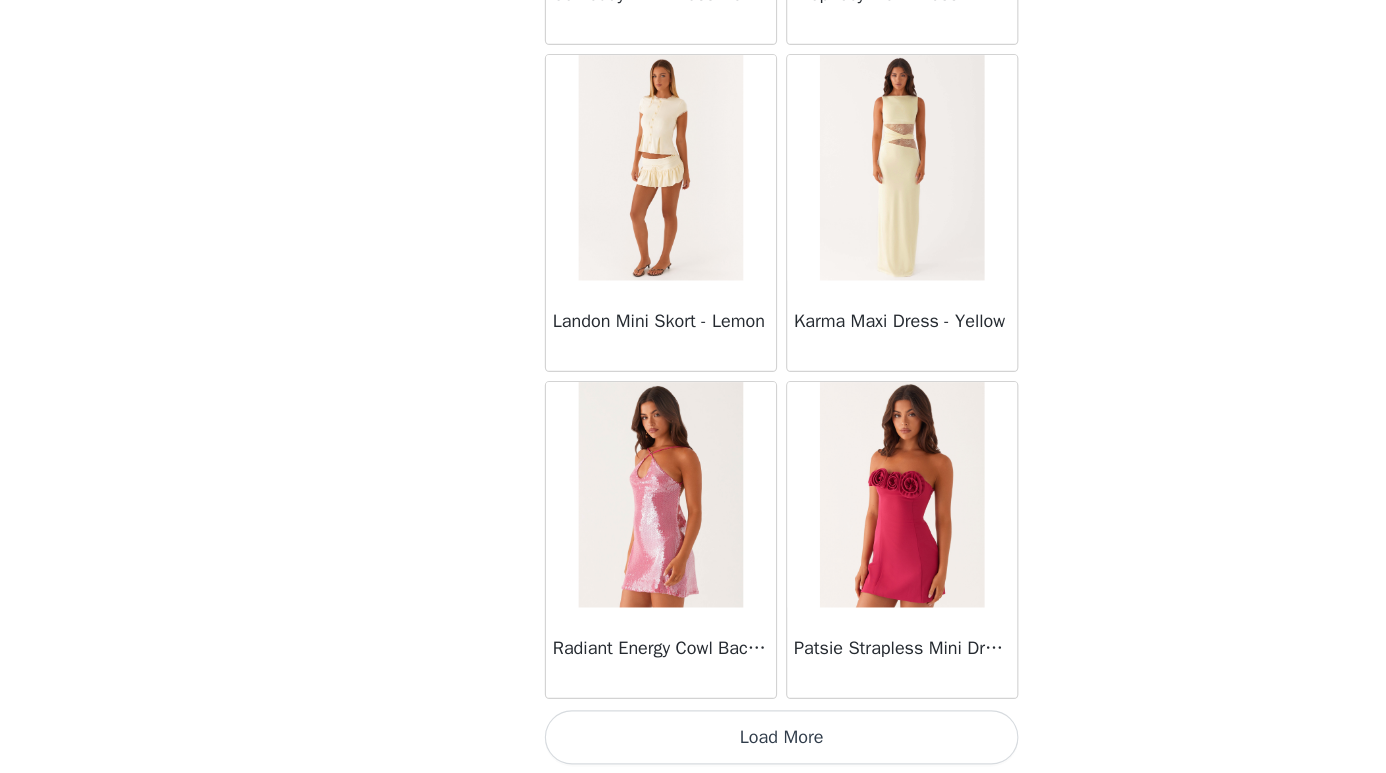 click on "Load More" at bounding box center (693, 739) 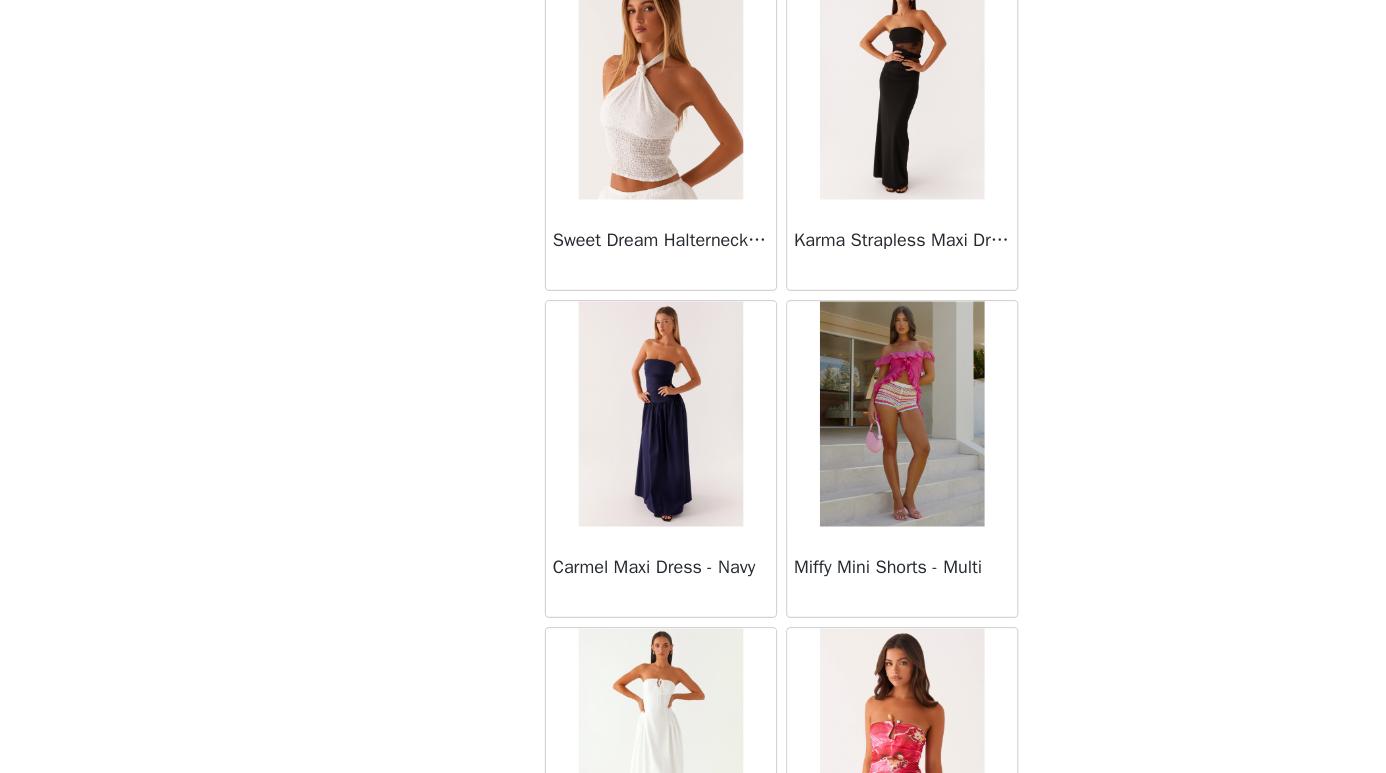scroll, scrollTop: 37087, scrollLeft: 0, axis: vertical 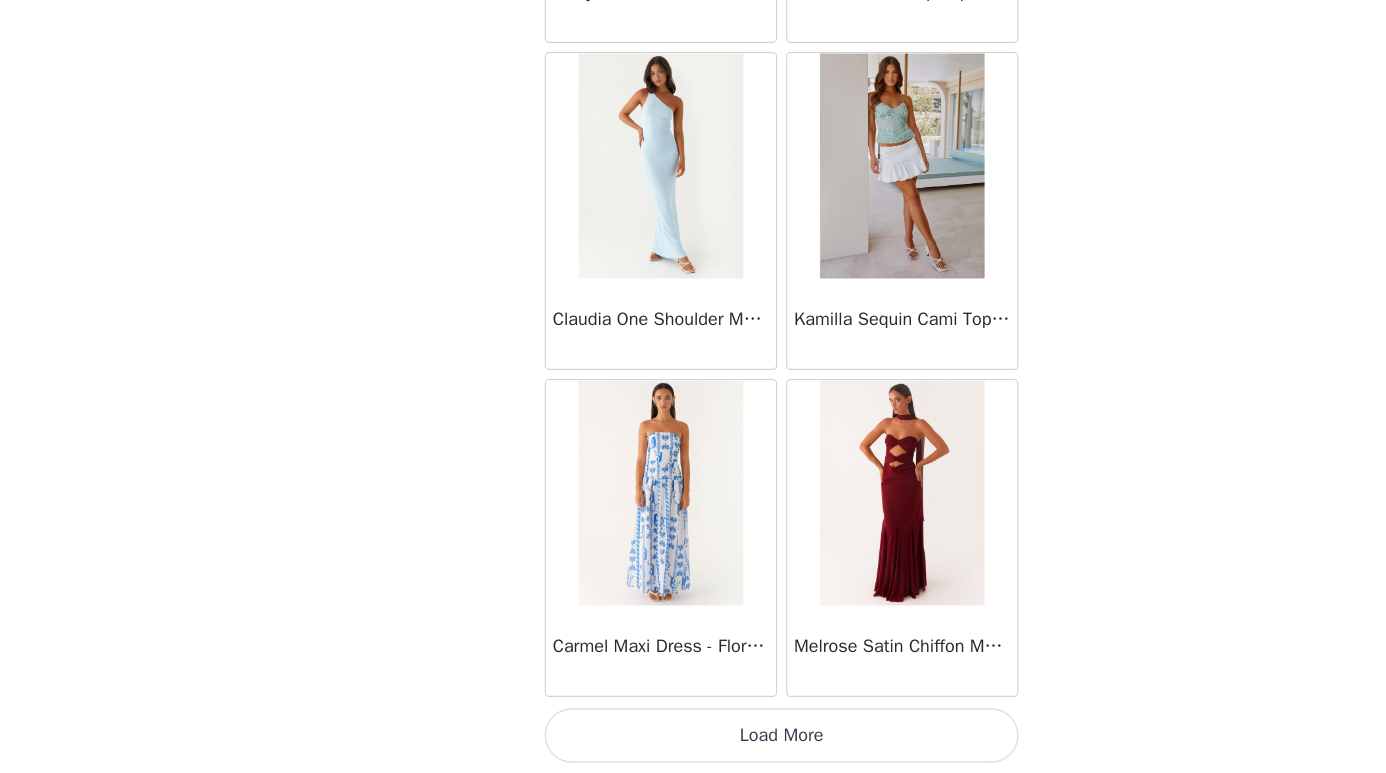 click on "Load More" at bounding box center [693, 739] 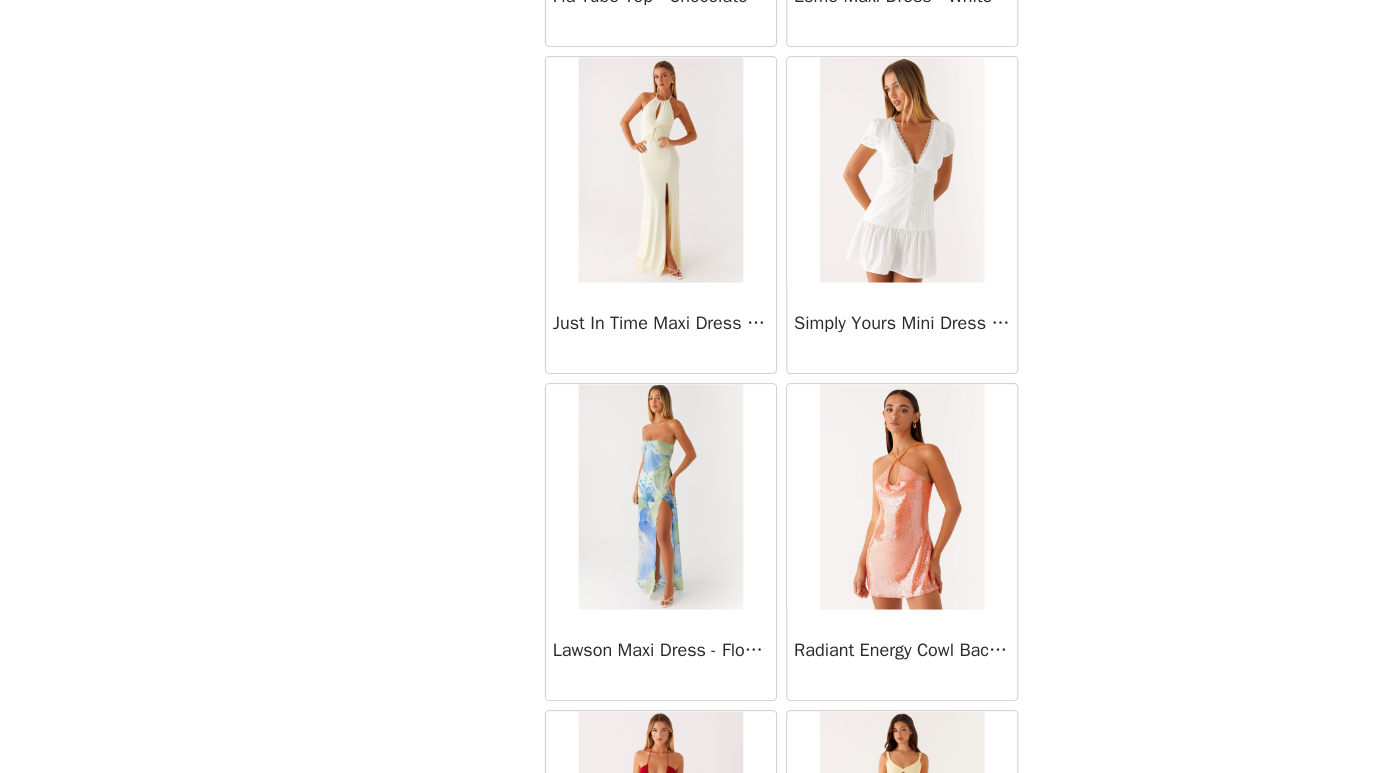 scroll, scrollTop: 39987, scrollLeft: 0, axis: vertical 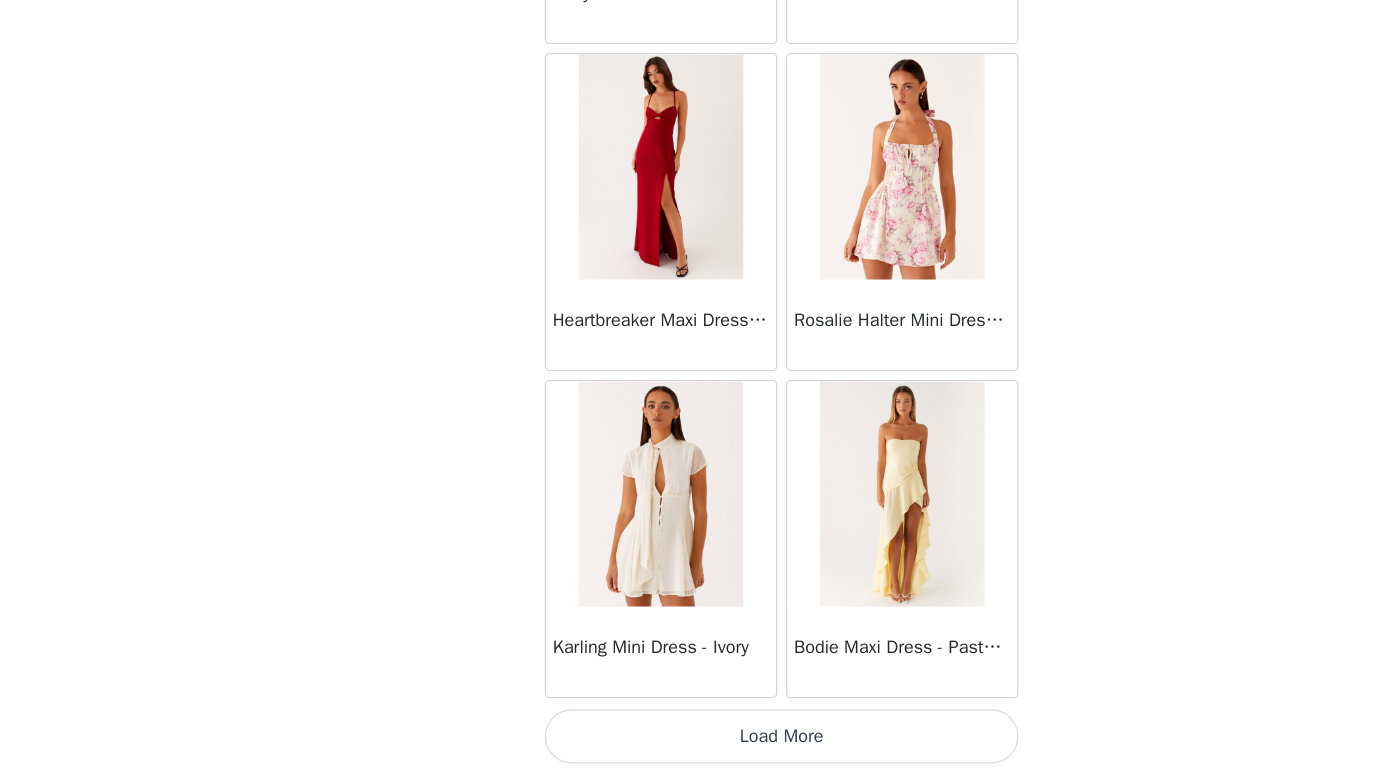 click on "Load More" at bounding box center [693, 739] 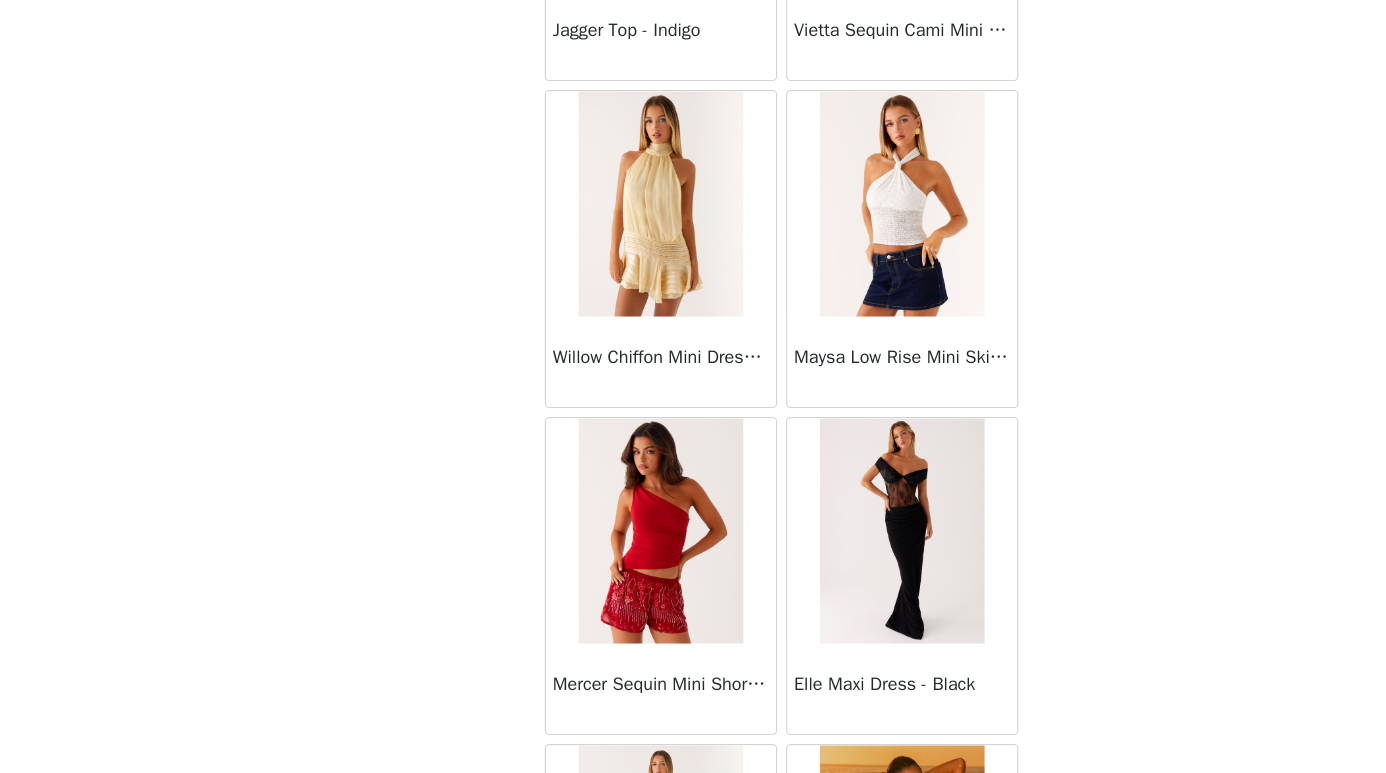 scroll, scrollTop: 42887, scrollLeft: 0, axis: vertical 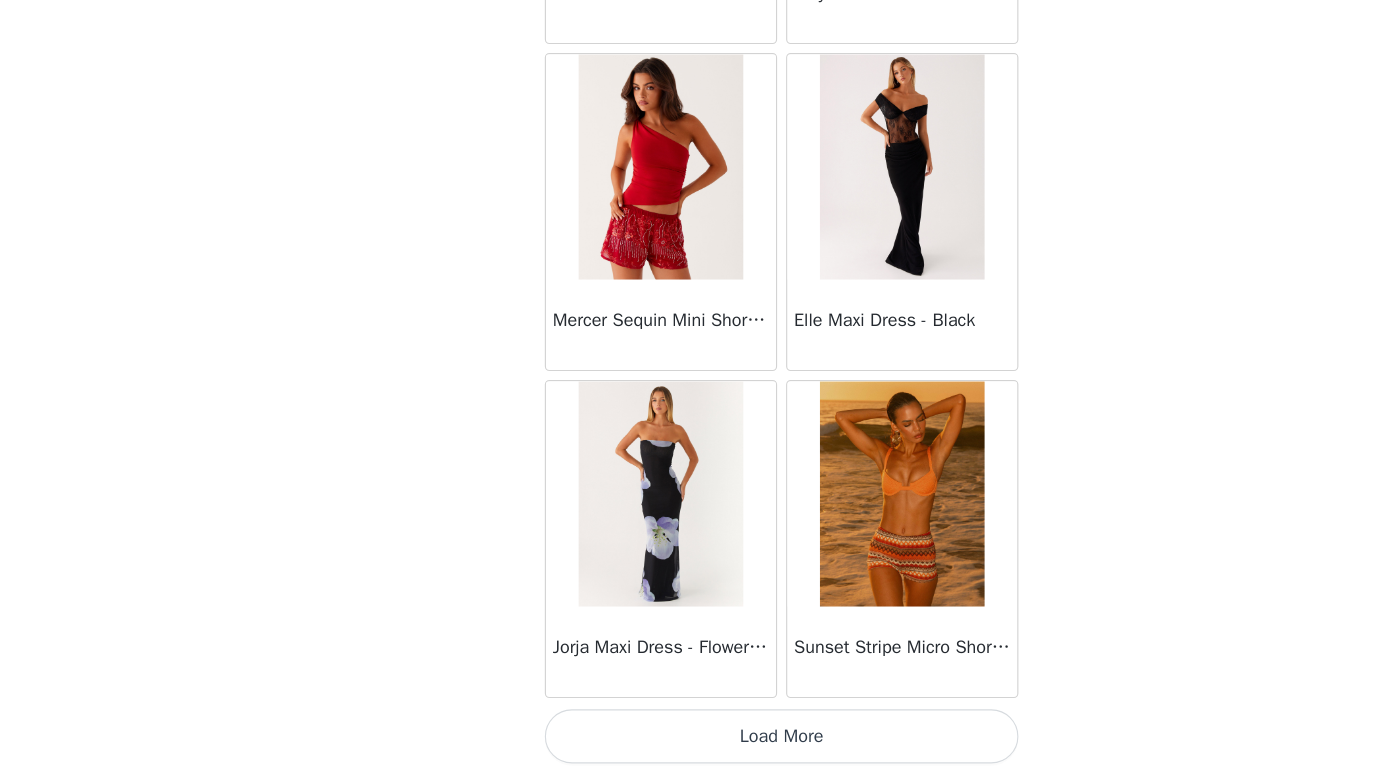 click on "Load More" at bounding box center [693, 739] 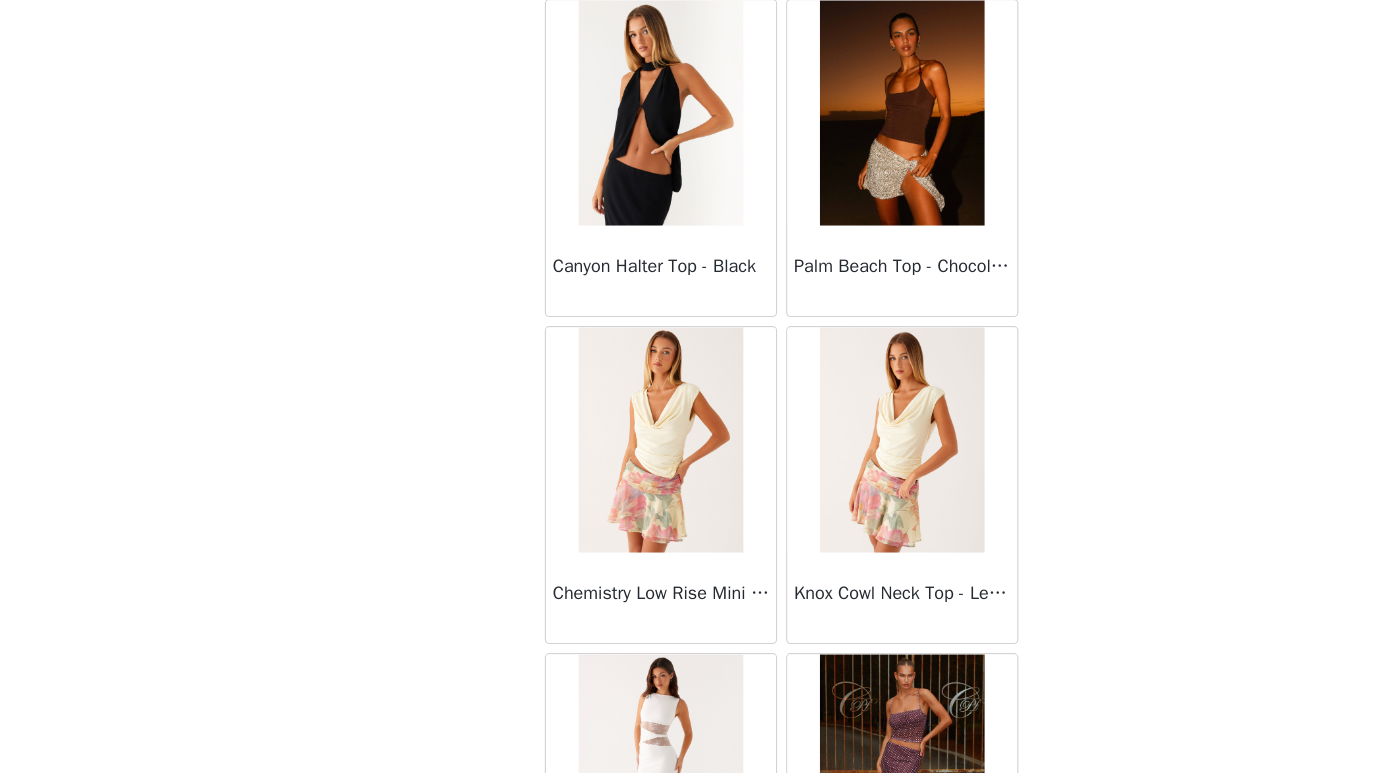 scroll, scrollTop: 45787, scrollLeft: 0, axis: vertical 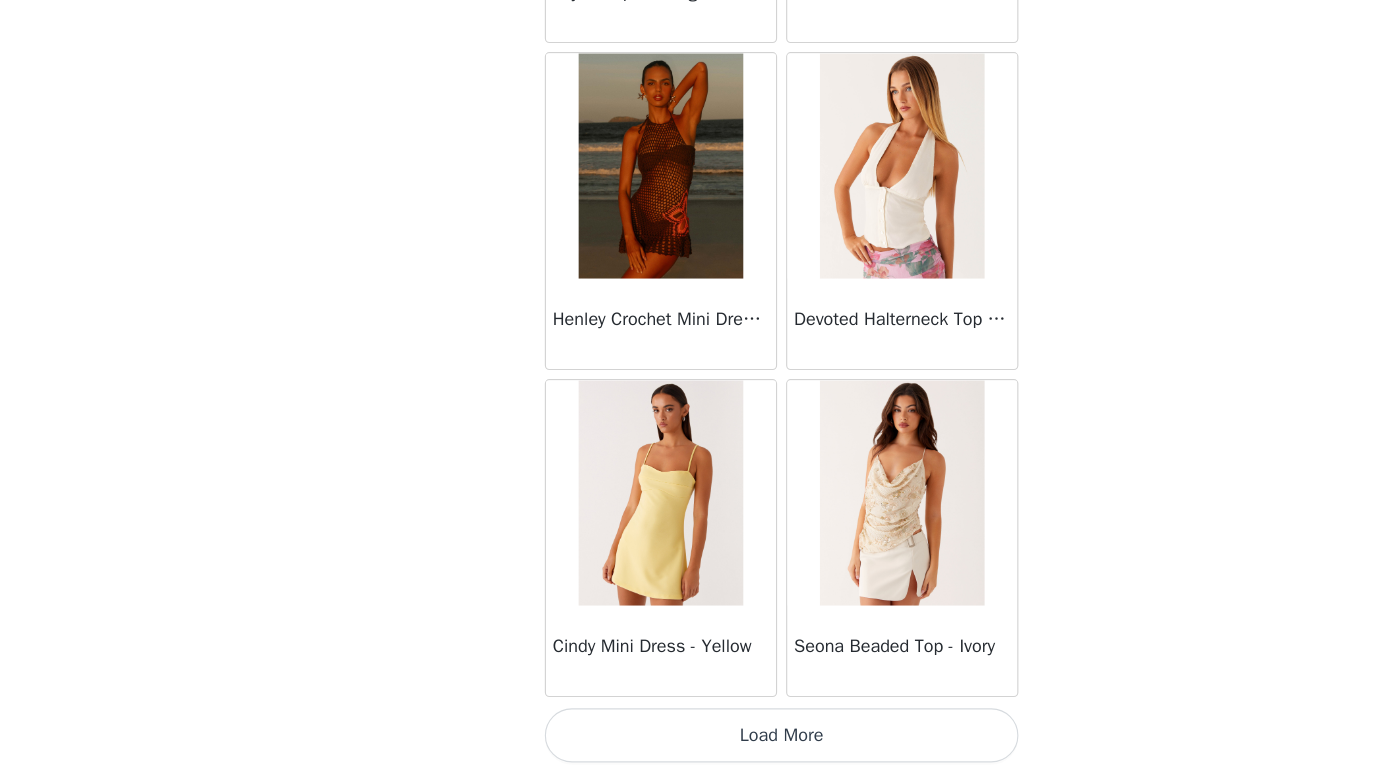 click on "Load More" at bounding box center (693, 739) 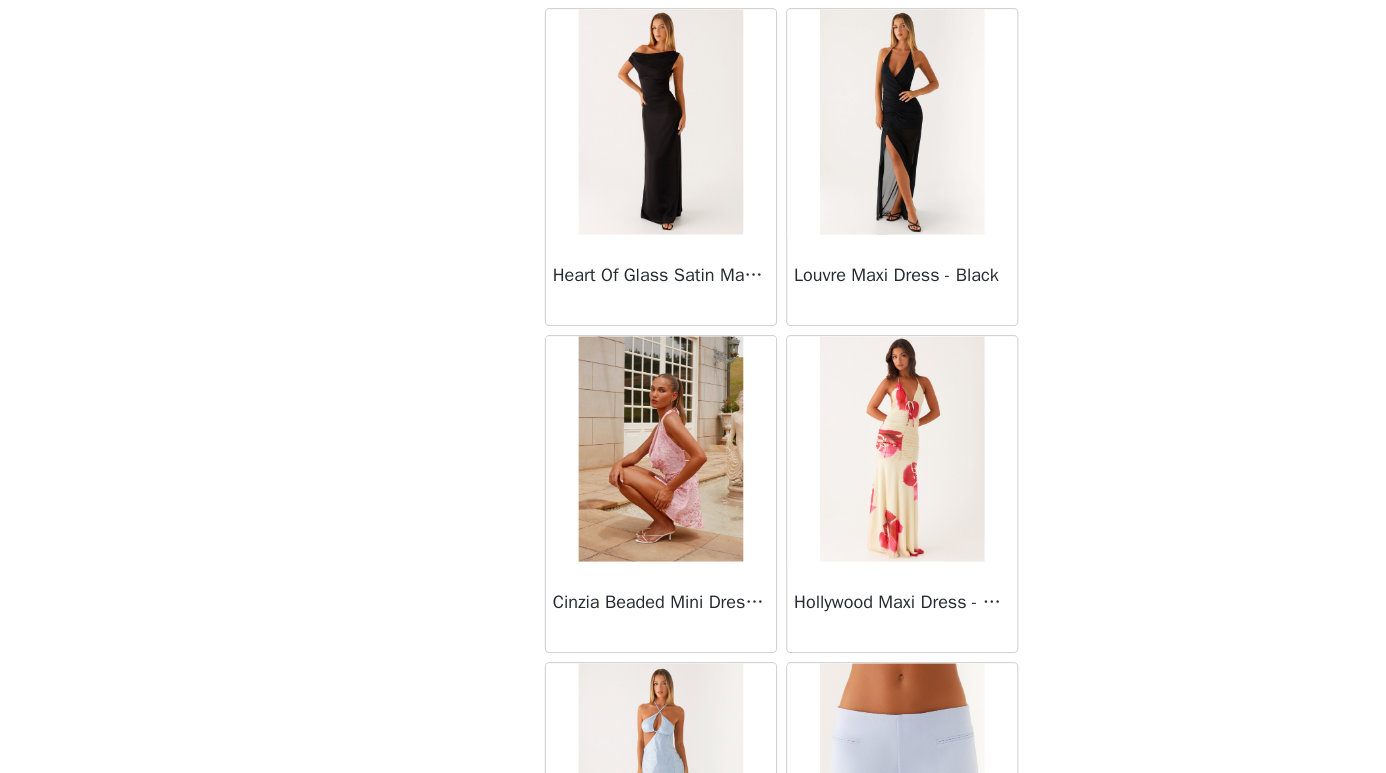 scroll, scrollTop: 48687, scrollLeft: 0, axis: vertical 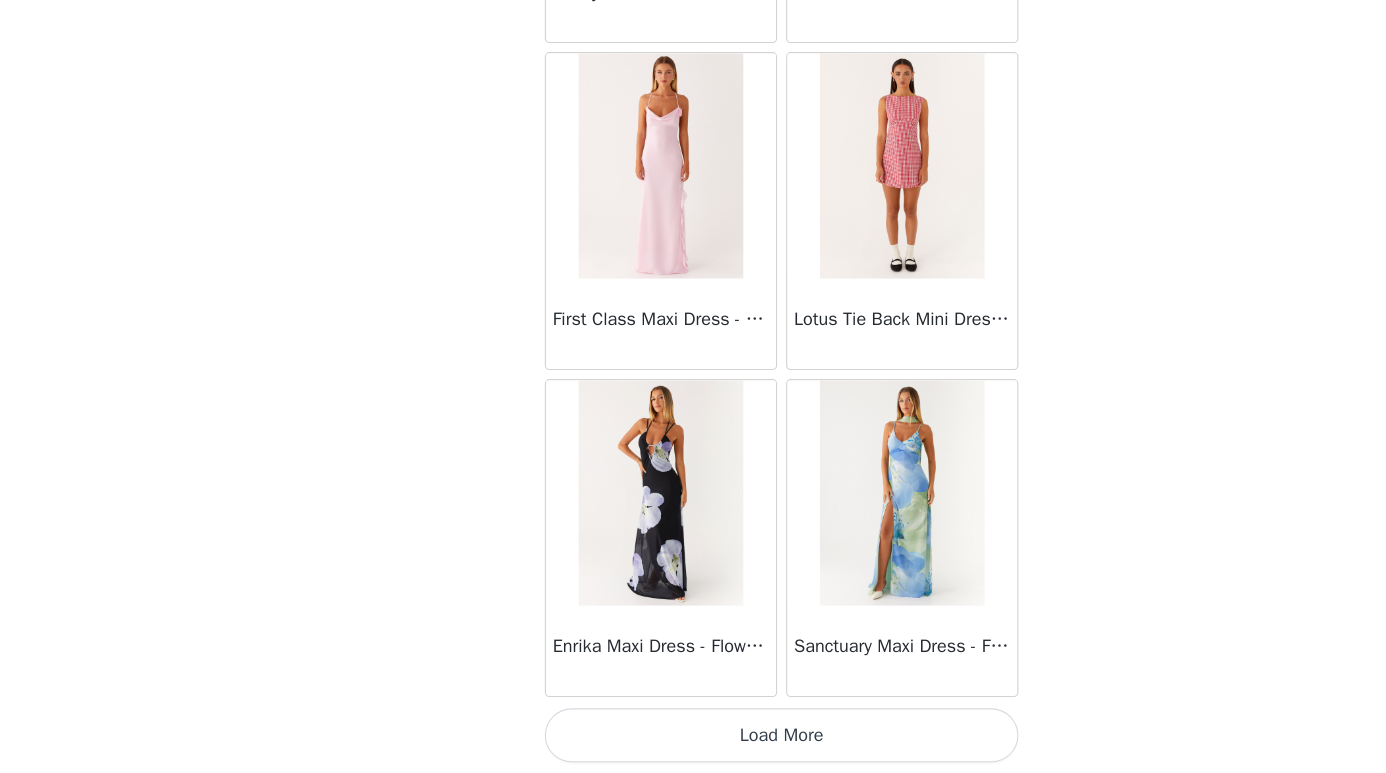 click on "Load More" at bounding box center (693, 739) 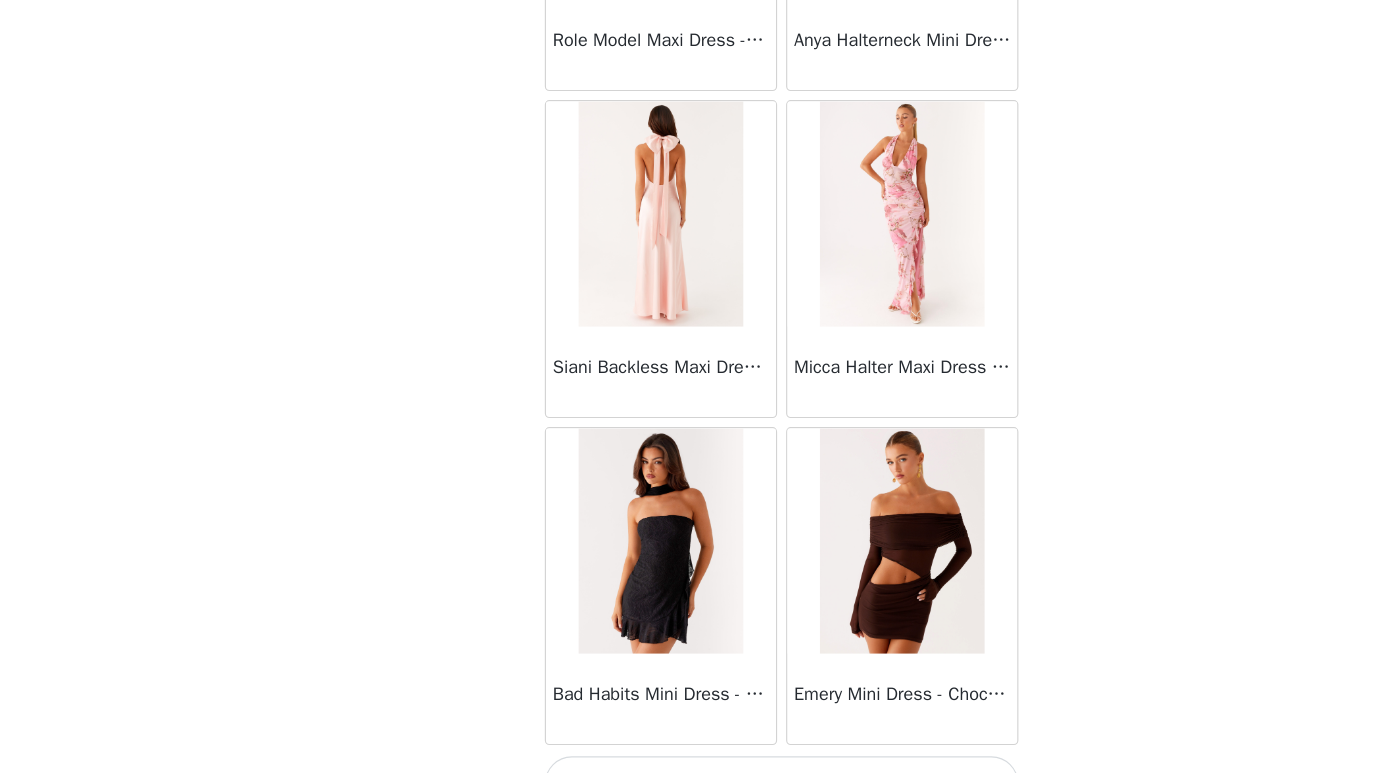 scroll, scrollTop: 51587, scrollLeft: 0, axis: vertical 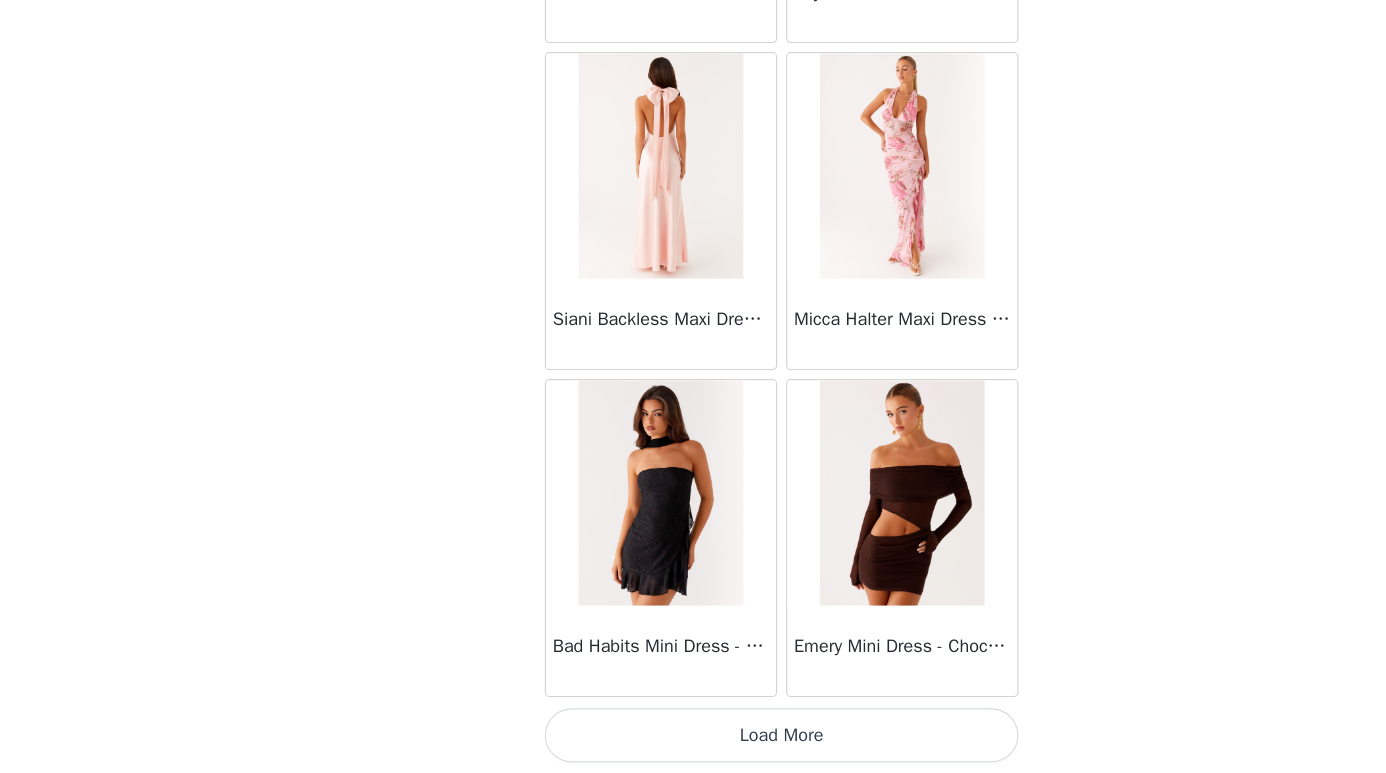 click on "Load More" at bounding box center (693, 739) 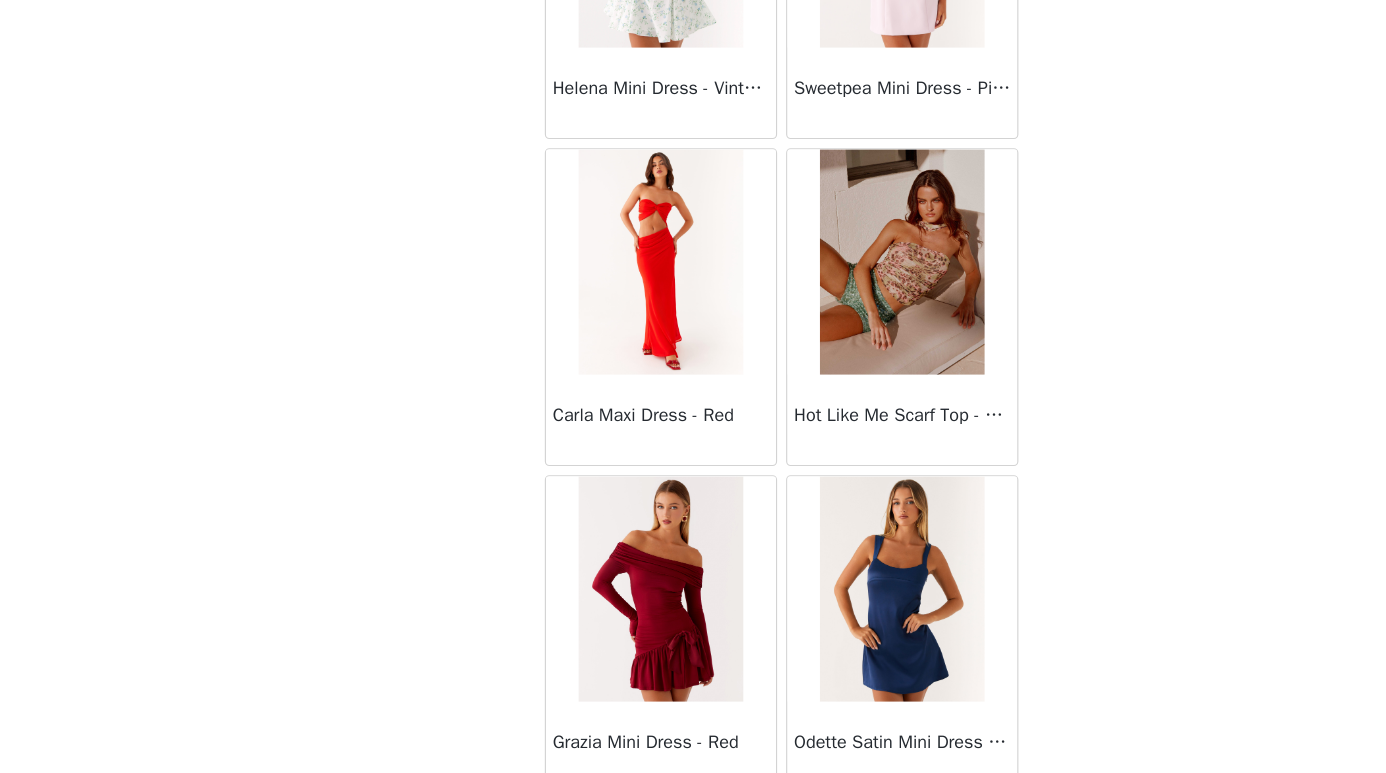 scroll, scrollTop: 54487, scrollLeft: 0, axis: vertical 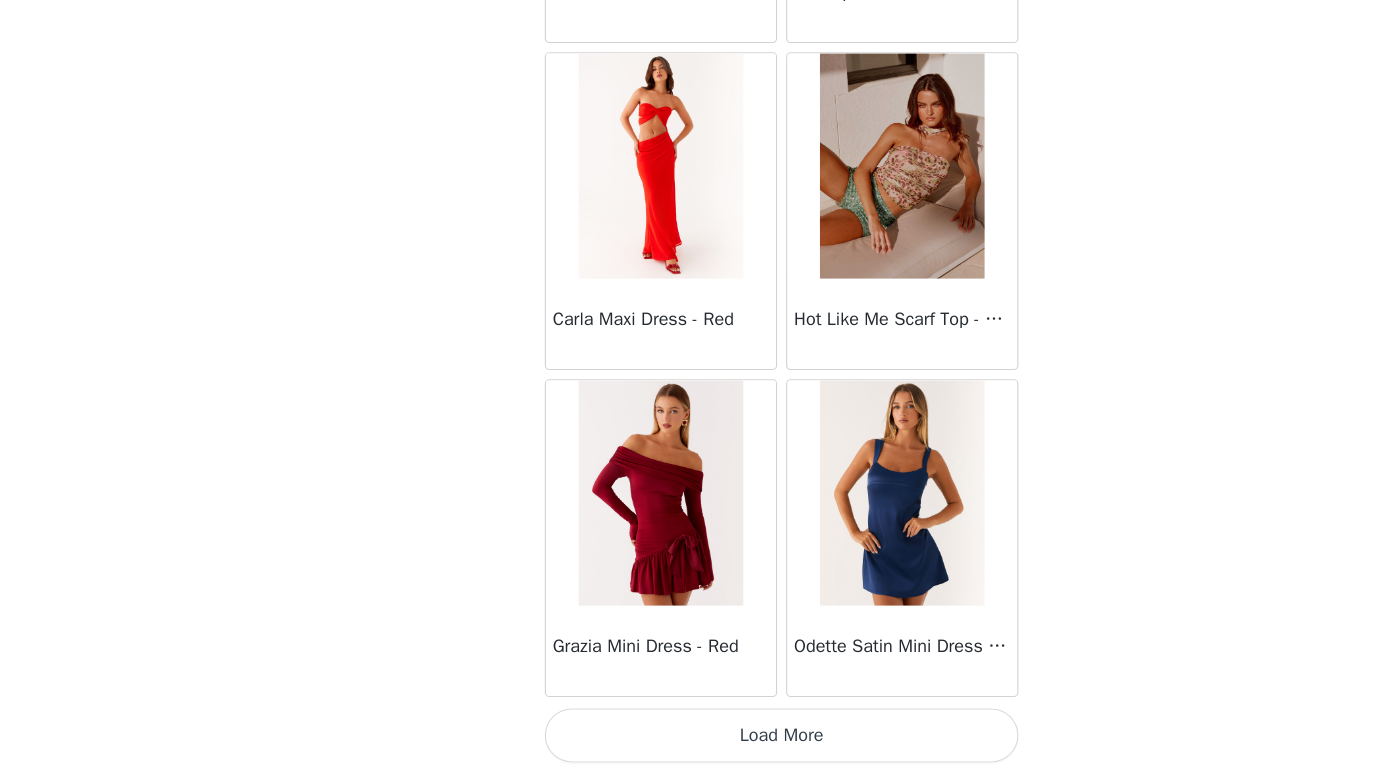 click on "Load More" at bounding box center (693, 739) 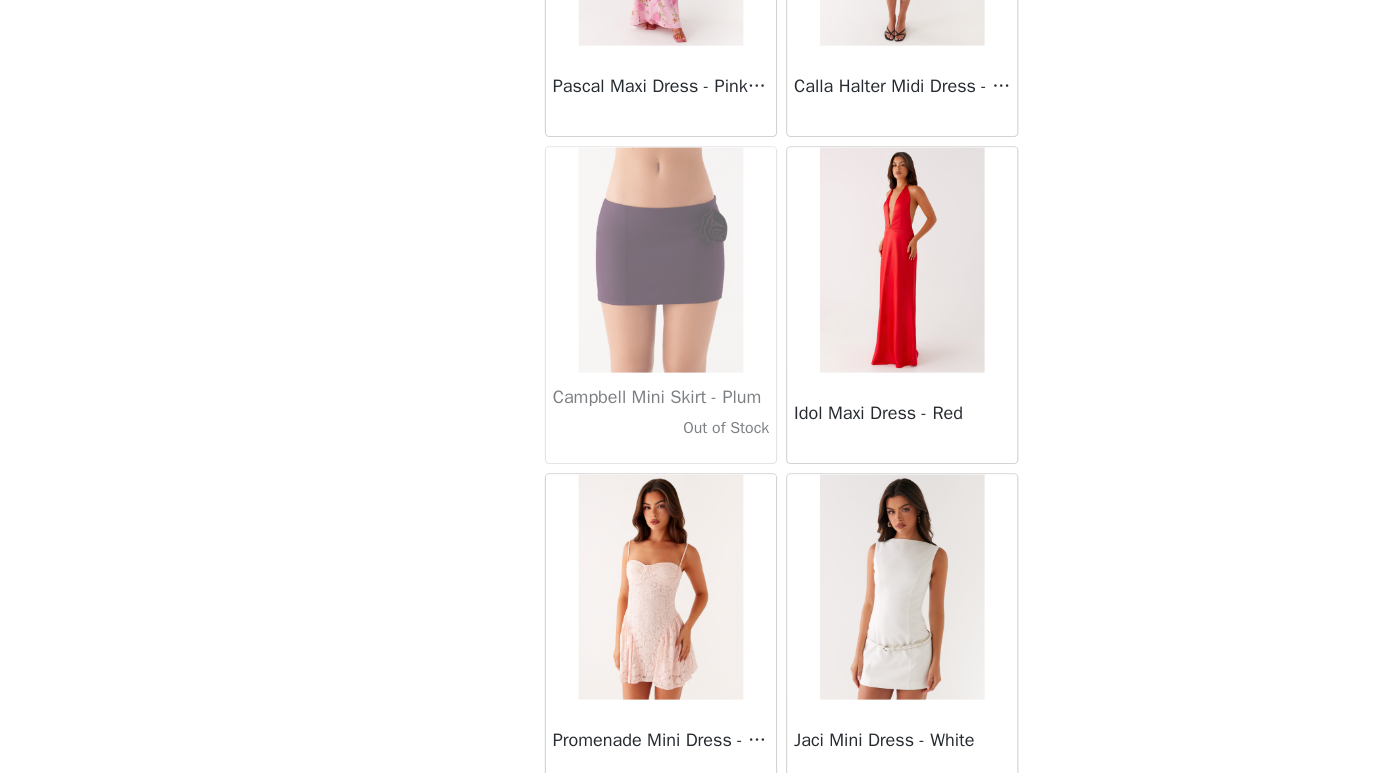 scroll, scrollTop: 57387, scrollLeft: 0, axis: vertical 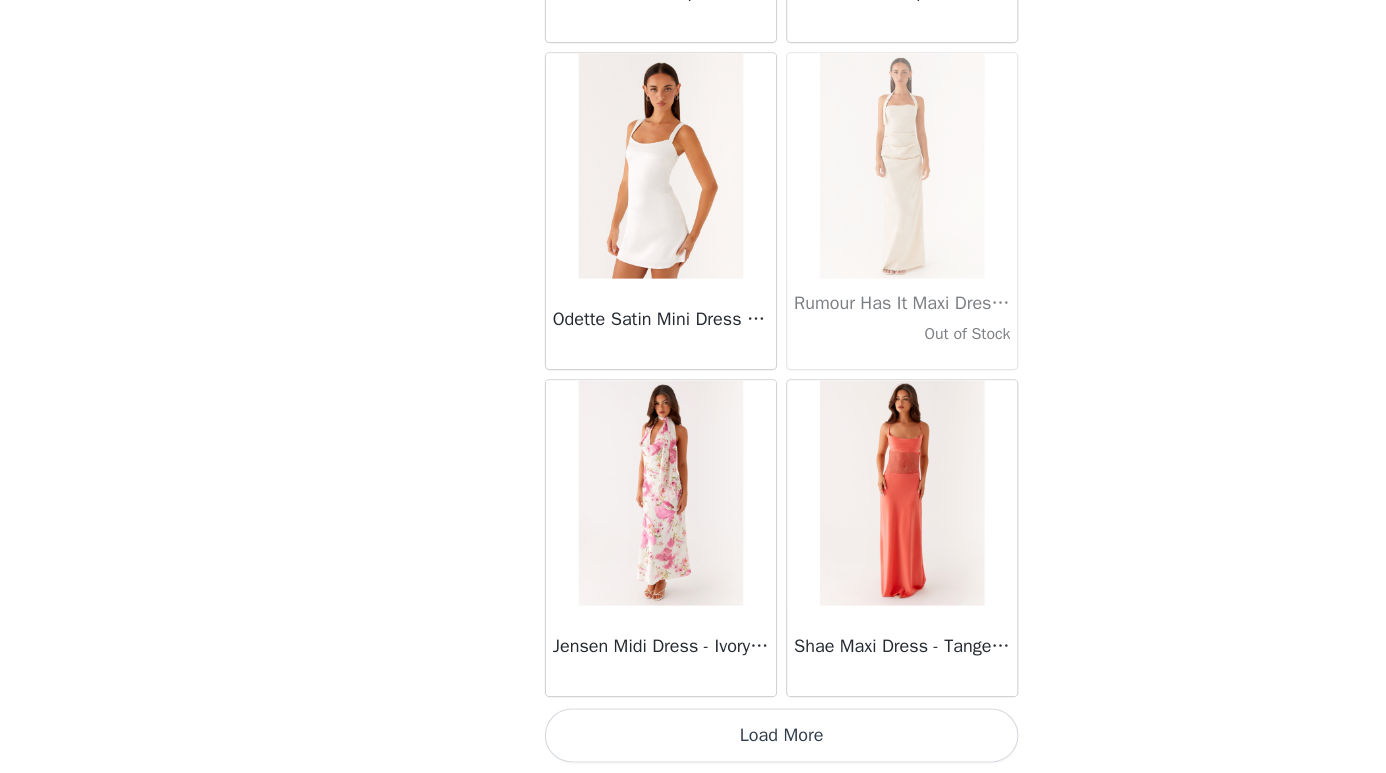 click on "Load More" at bounding box center (693, 739) 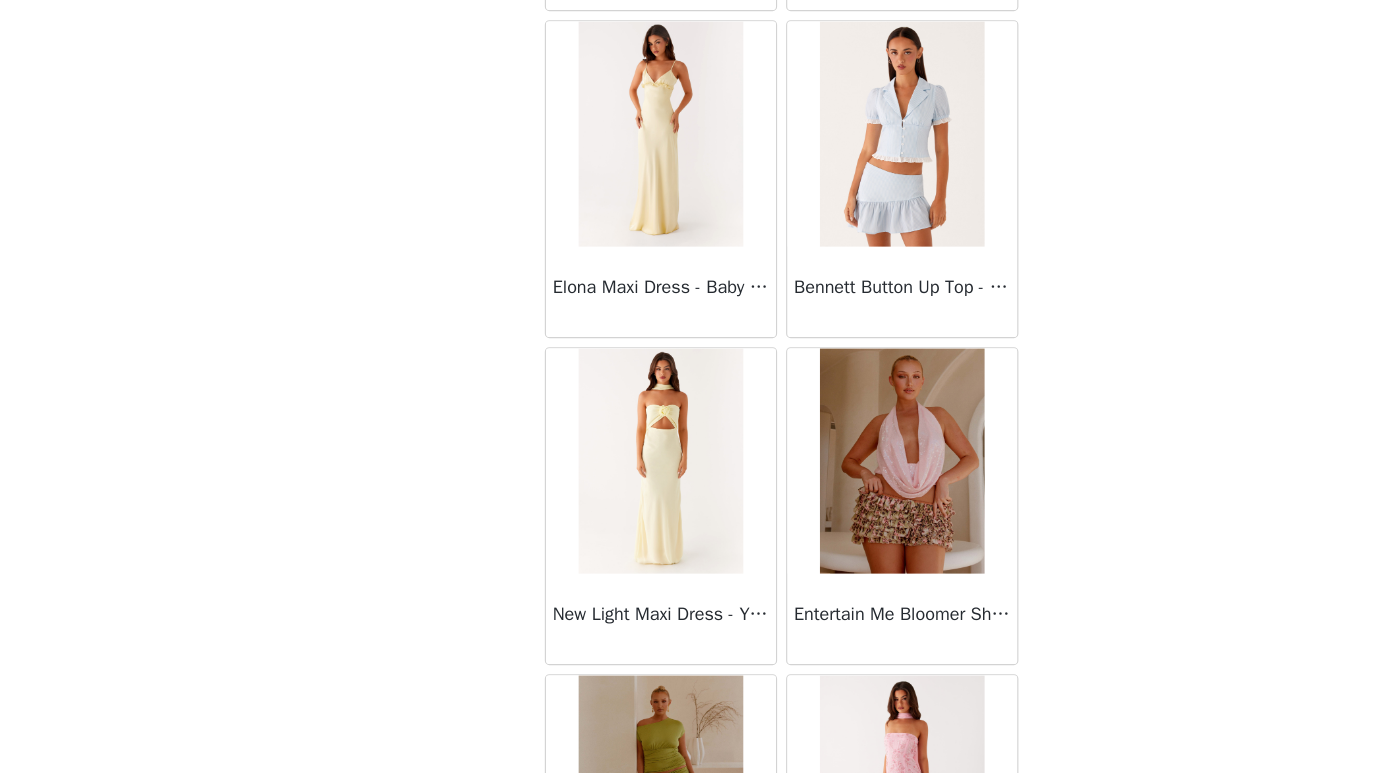 scroll, scrollTop: 60287, scrollLeft: 0, axis: vertical 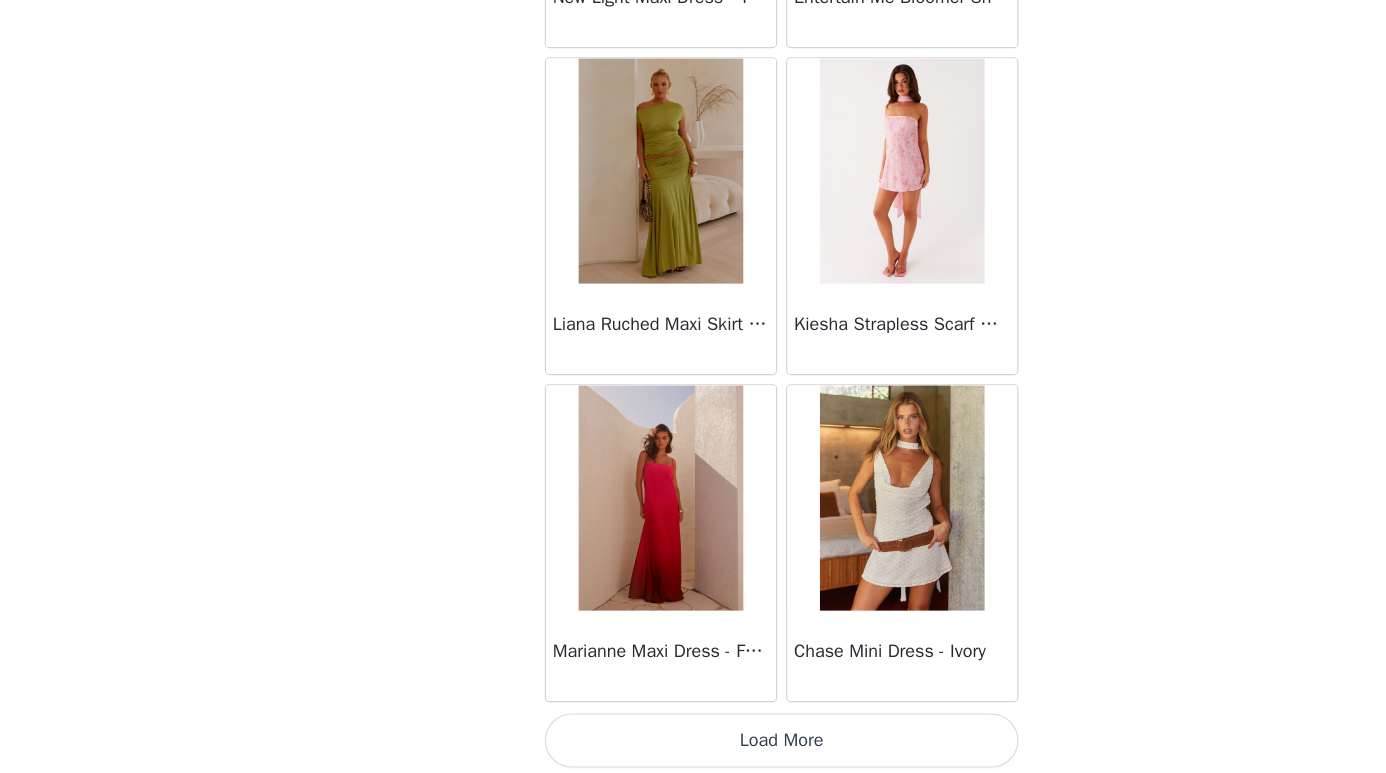 click on "Load More" at bounding box center [693, 739] 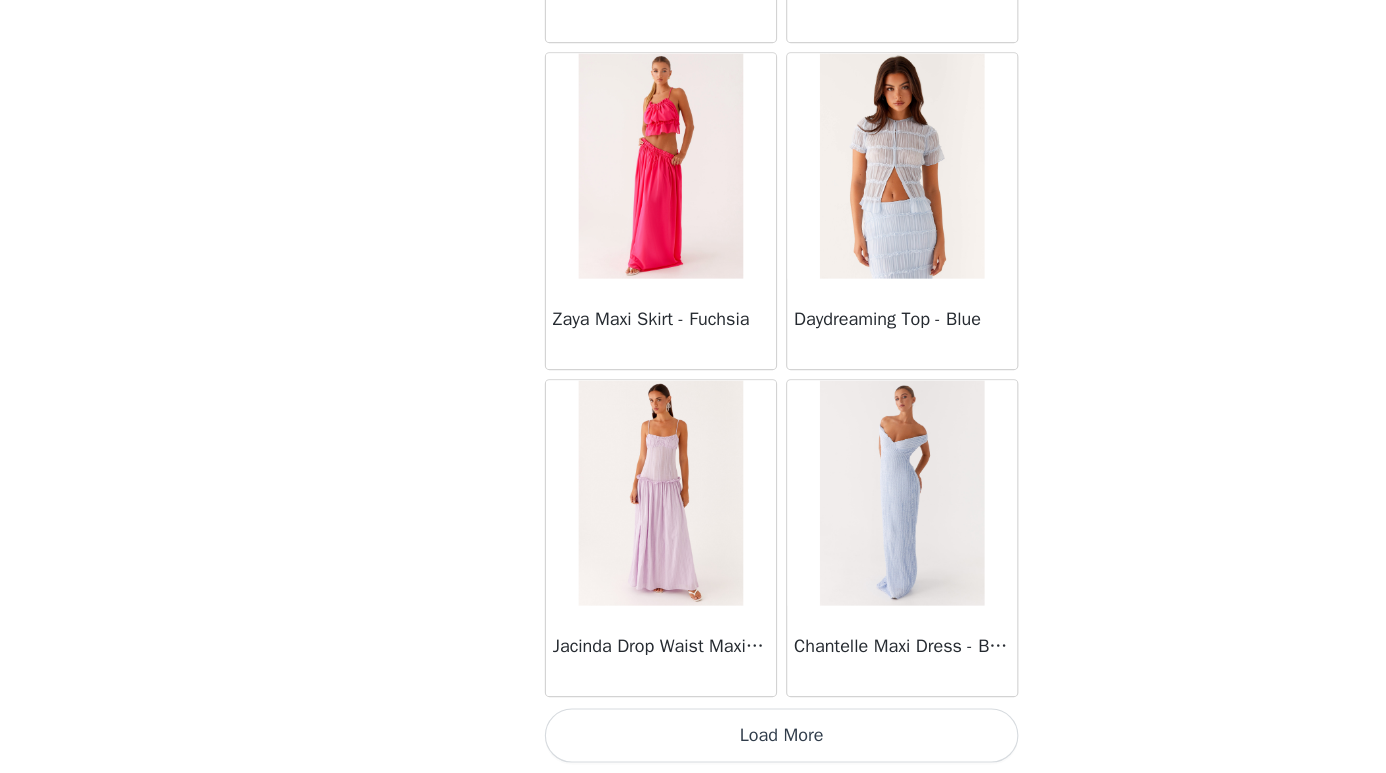 click on "Load More" at bounding box center (693, 739) 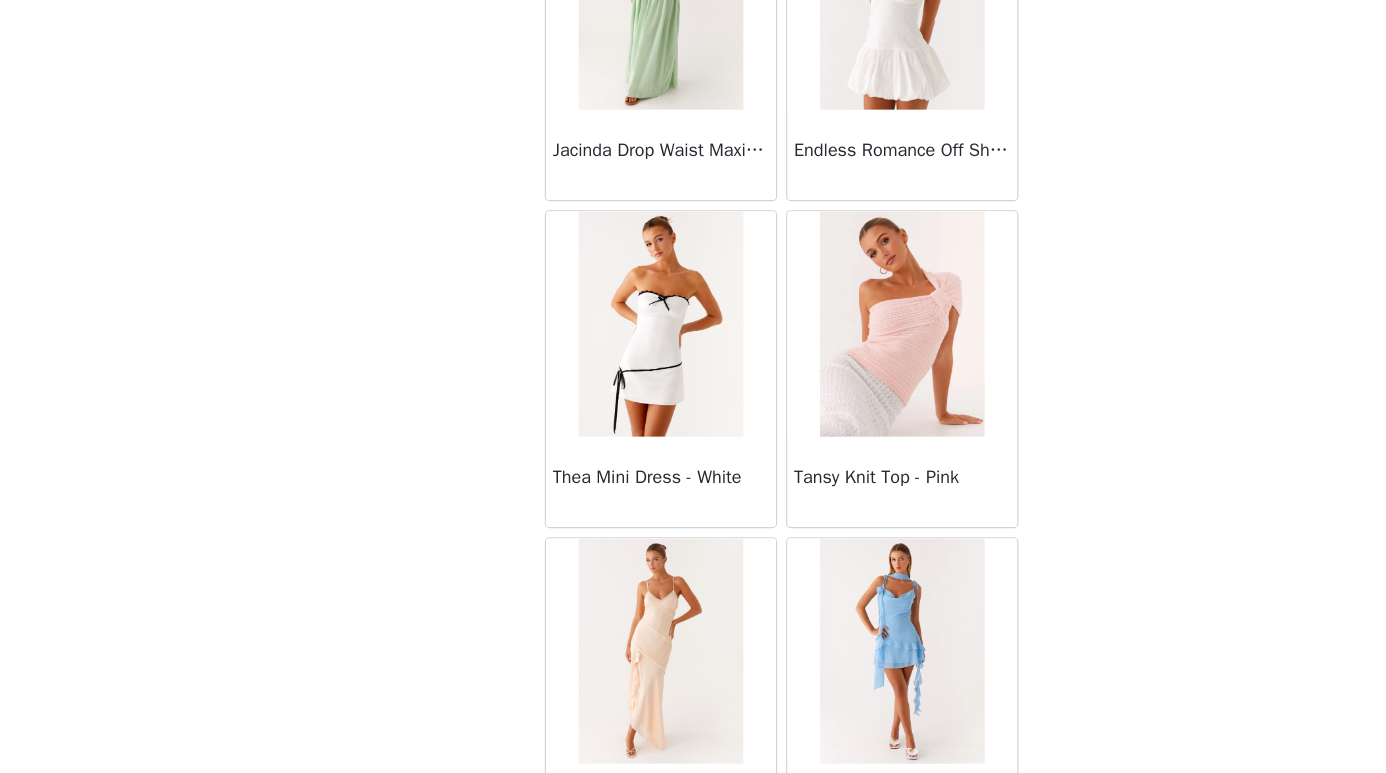 scroll, scrollTop: 66087, scrollLeft: 0, axis: vertical 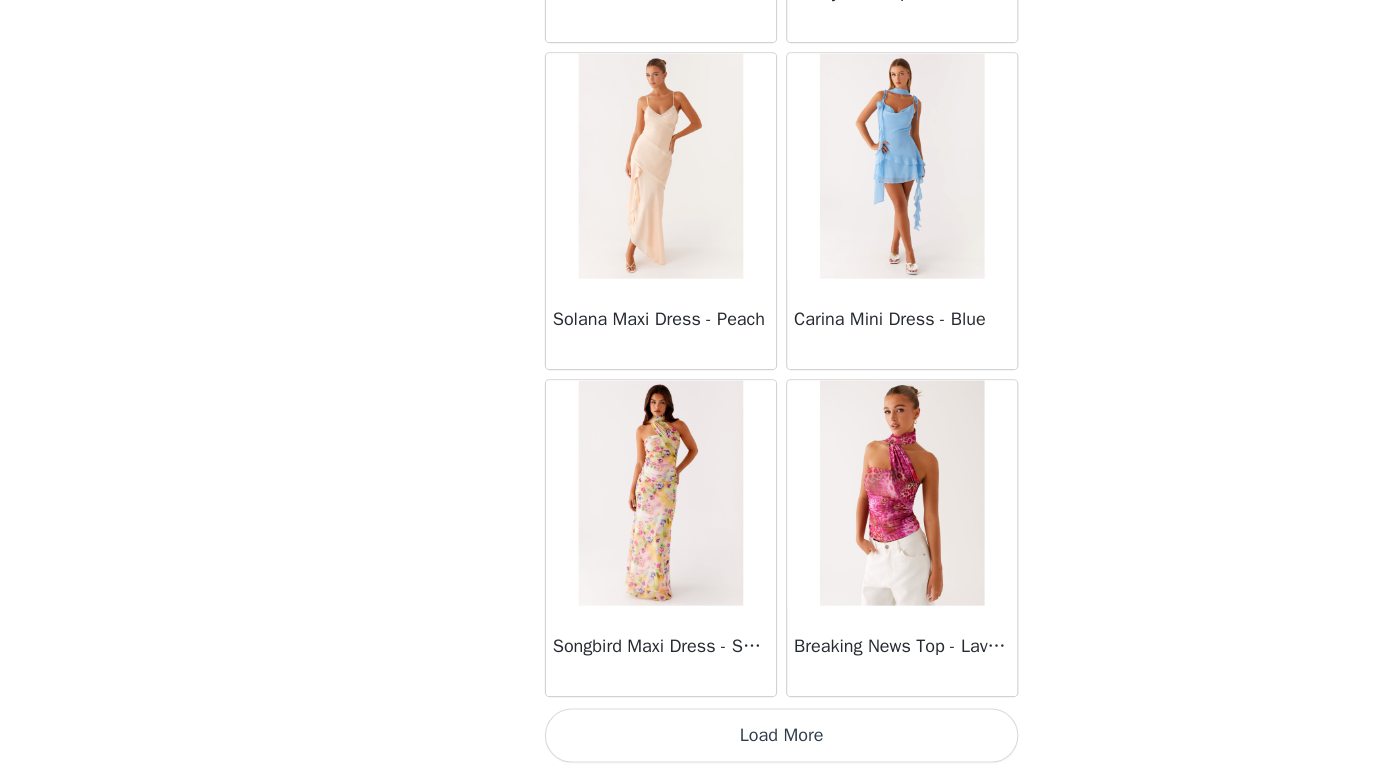 click on "Load More" at bounding box center (693, 739) 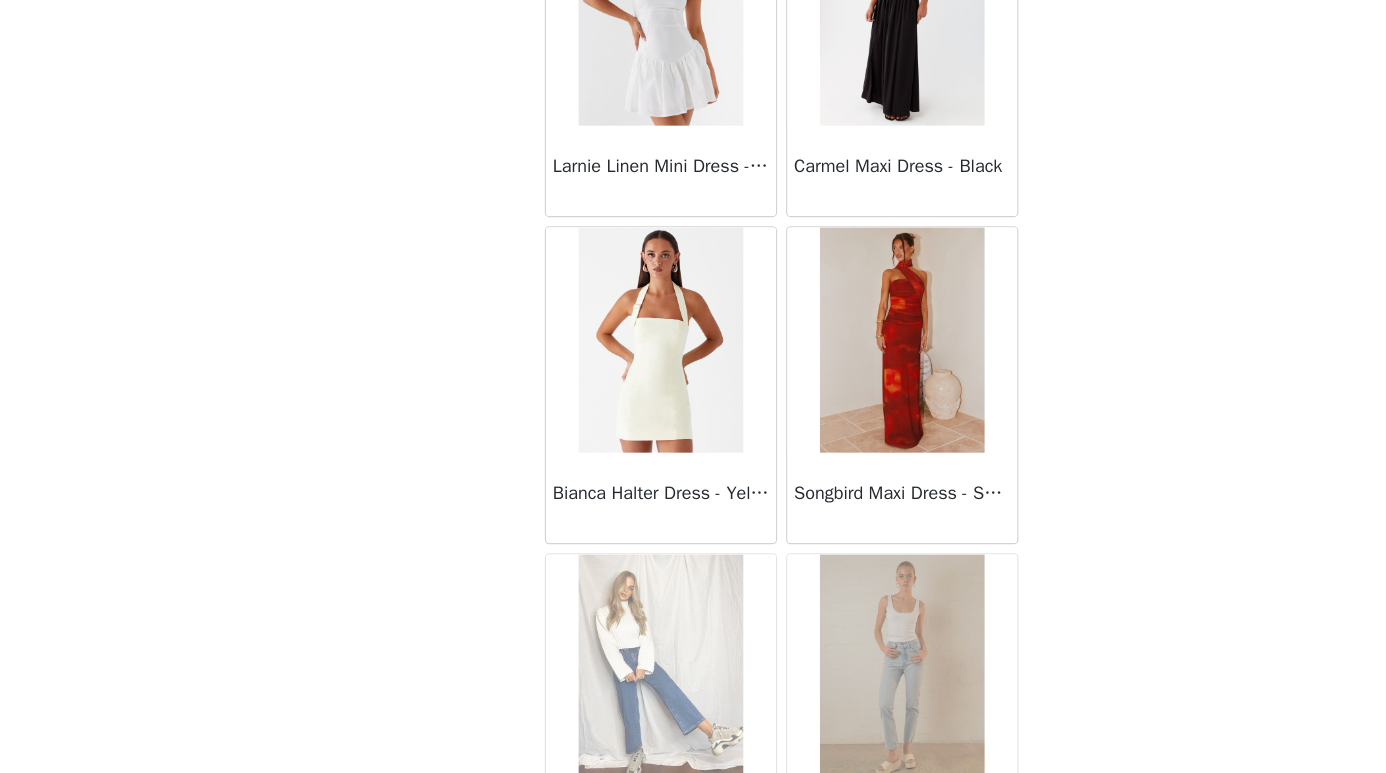 scroll, scrollTop: 68987, scrollLeft: 0, axis: vertical 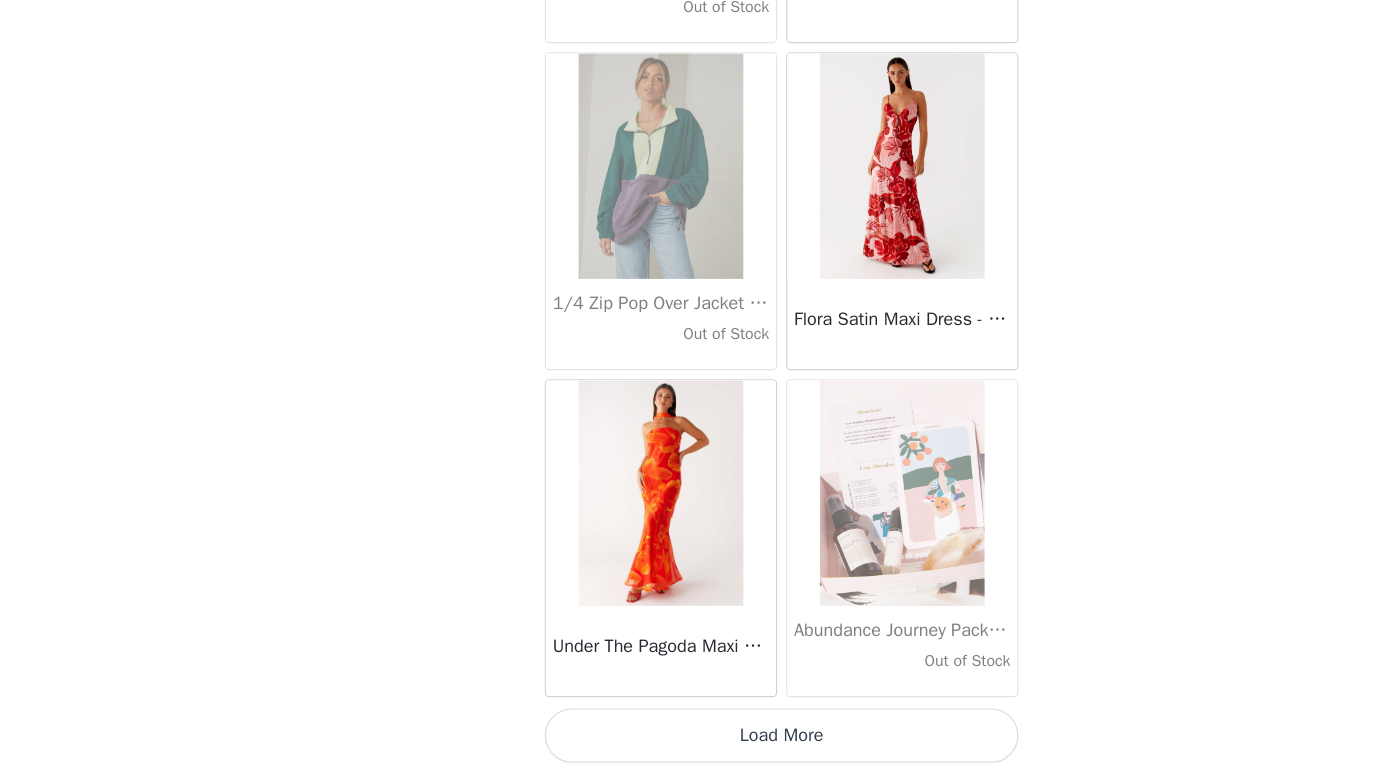 click on "Load More" at bounding box center (693, 739) 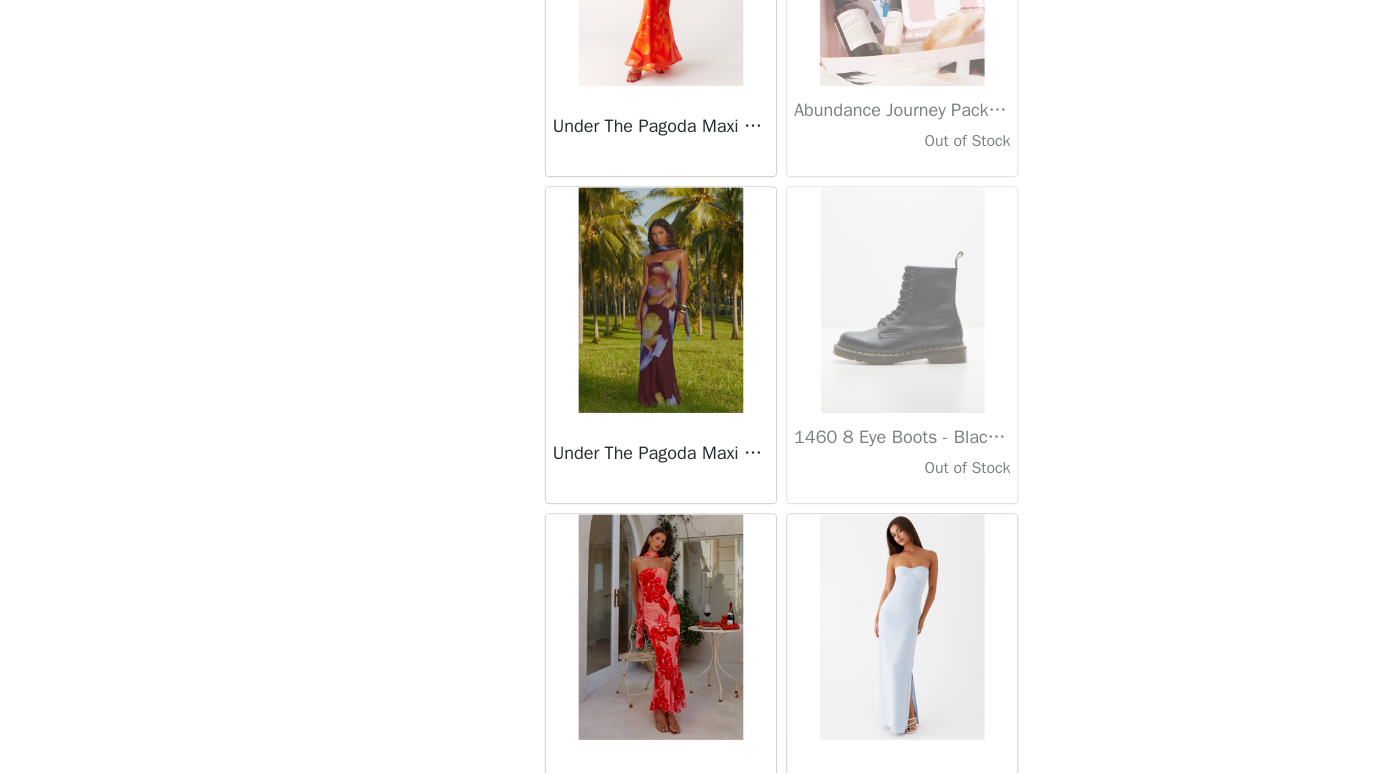 scroll, scrollTop: 71887, scrollLeft: 0, axis: vertical 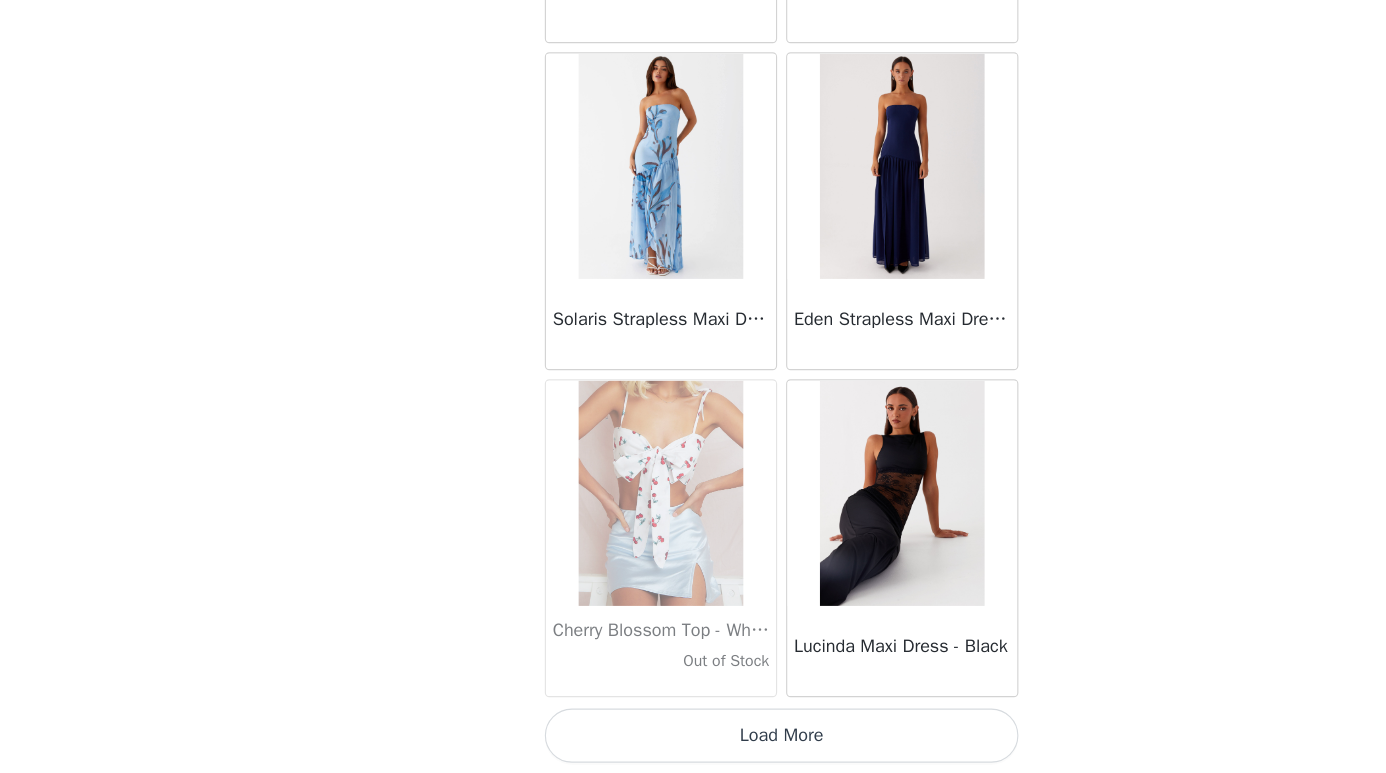 click on "Load More" at bounding box center (693, 739) 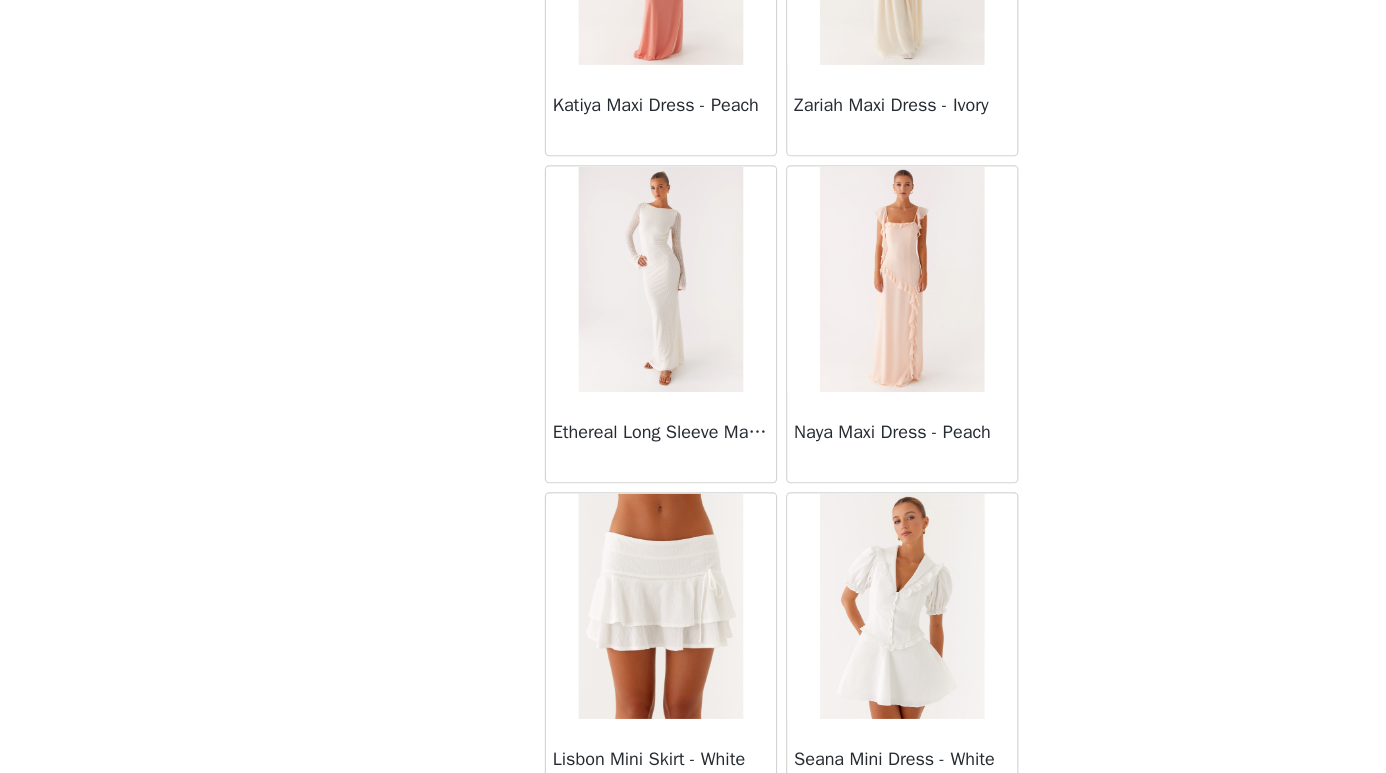 scroll, scrollTop: 74787, scrollLeft: 0, axis: vertical 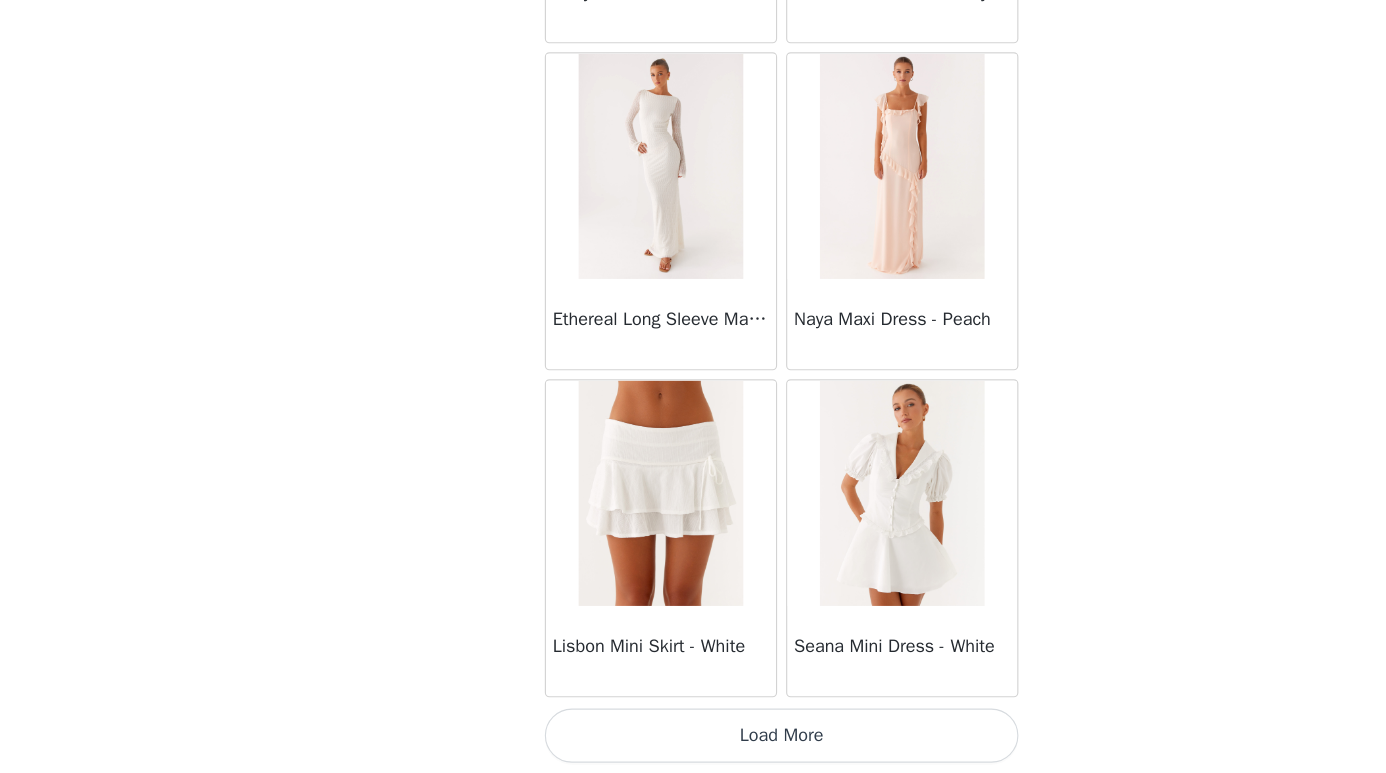 click on "Manuka Ruffle Mini Dress - Yellow       Heart Of Glass Satin Maxi Dress - Blue       Ronnie Maxi Dress - Blue       Nicola Maxi Dress - Pink       Imani Maxi Dress - Pink       Liana Cowl Maxi Dress - Print       Cherry Skies Midi Dress - White       Crystal Clear Lace Midi Skirt - Ivory       Crystal Clear Lace Top - Ivory       Clayton Top - Black Gingham       Wish You Luck Denim Top - Dark Blue       Raphaela Mini Dress - Navy       Maloney Maxi Dress - White       Franco Tie Back Top - Blue       Frida Denim Shorts - Vintage Wash Blue       Consie Long Sleeve Mini Dress - Pale Blue       Mariella Linen Maxi Skirt - Pink       Mariella Linen Top - Pink       Aullie Maxi Dress - Pink       Scorpio Crochet Mini Skirt - Ivory       Carnation Long Sleeve Knit Maxi Dress - Blue       Tara Maxi Dress - Pink Print       Kandi Mini Skirt - Mint       Bohemian Bliss Mesh Mini Dress - Green Floral       Carpe Diem Crochet Mini Dress - Ivory       Calissa Haltherneck Mini Dress - Pink" at bounding box center [693, -36959] 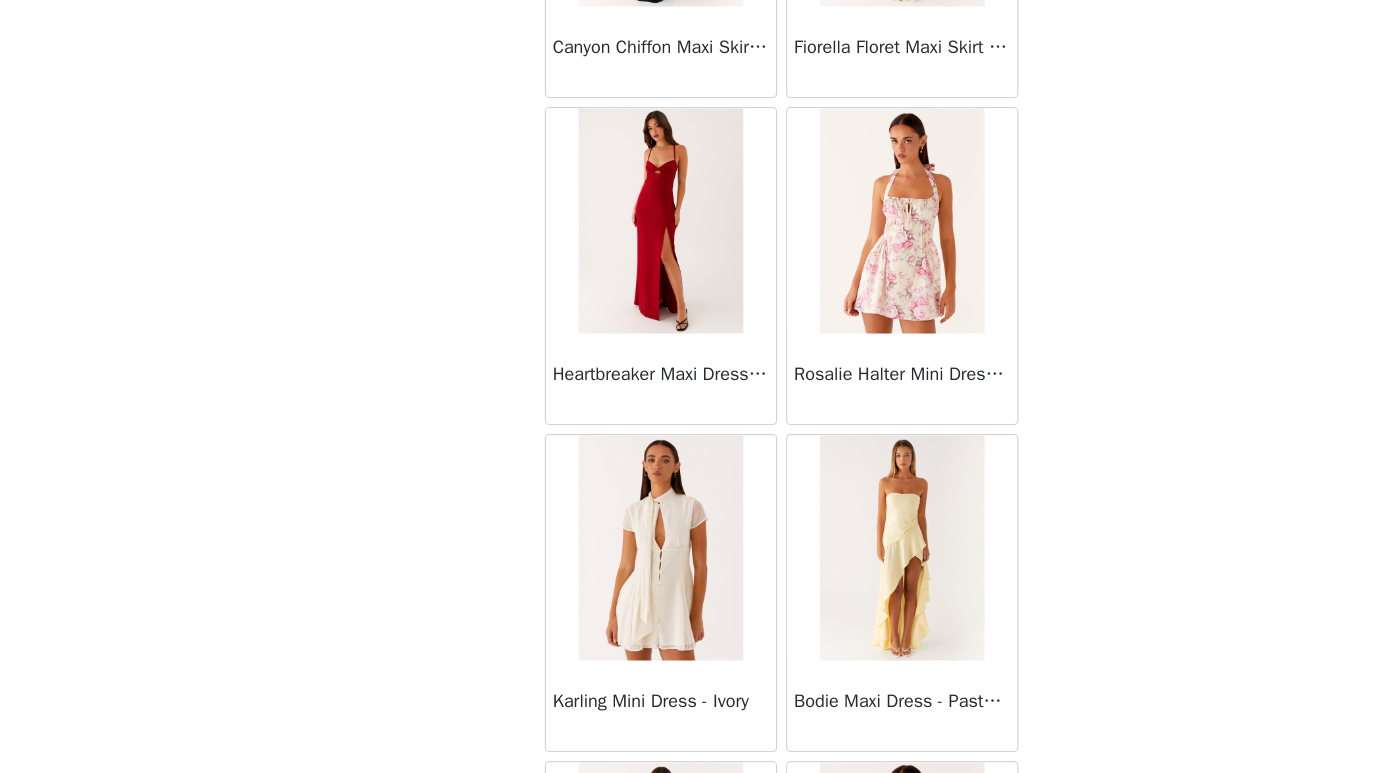scroll, scrollTop: 50410, scrollLeft: 0, axis: vertical 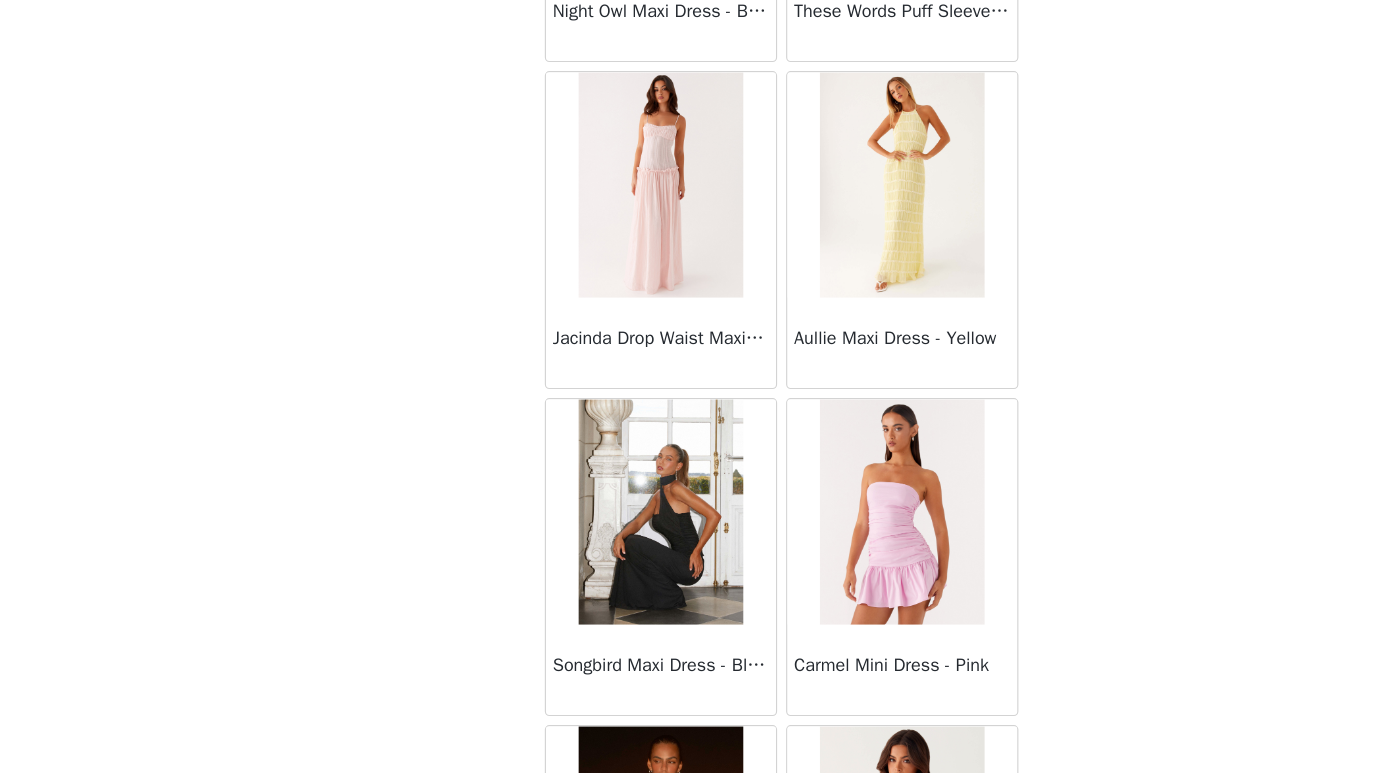 click at bounding box center [799, 251] 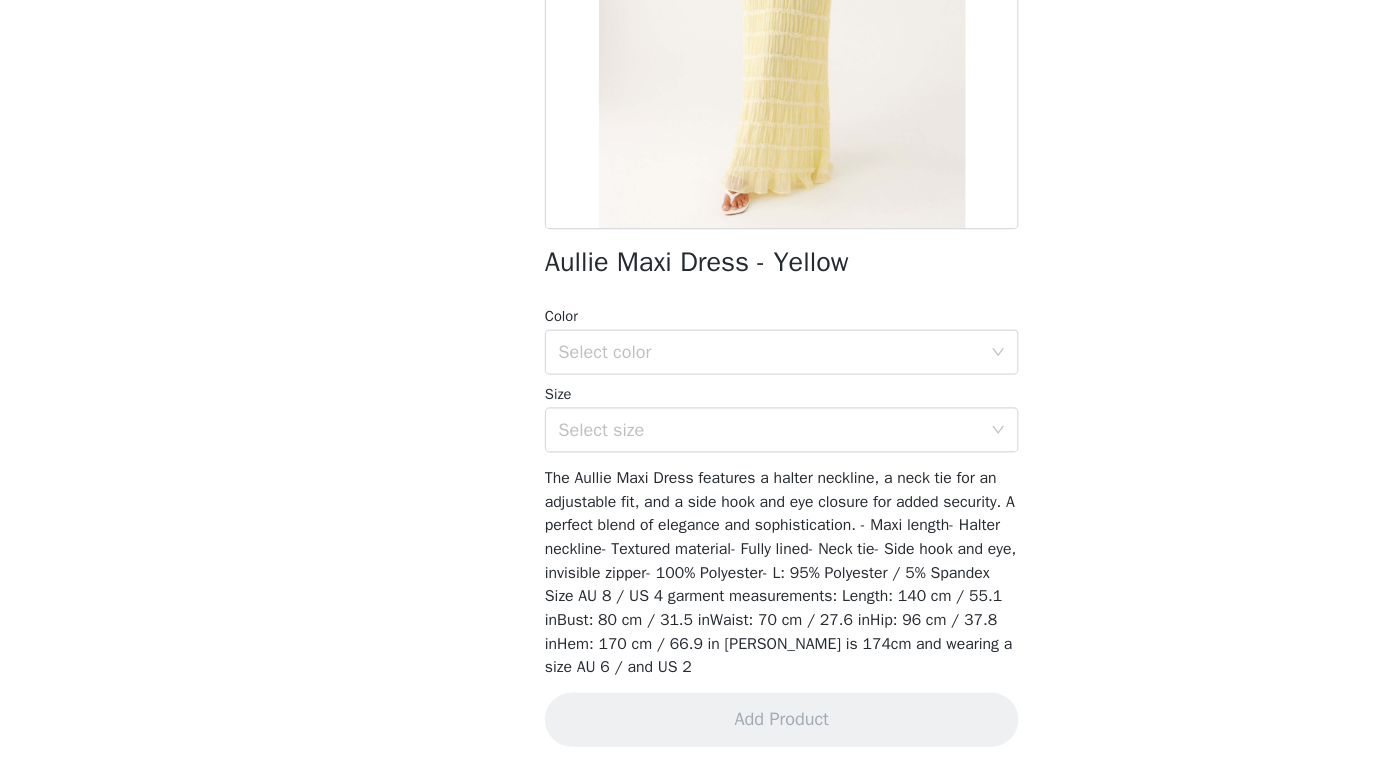scroll, scrollTop: 0, scrollLeft: 0, axis: both 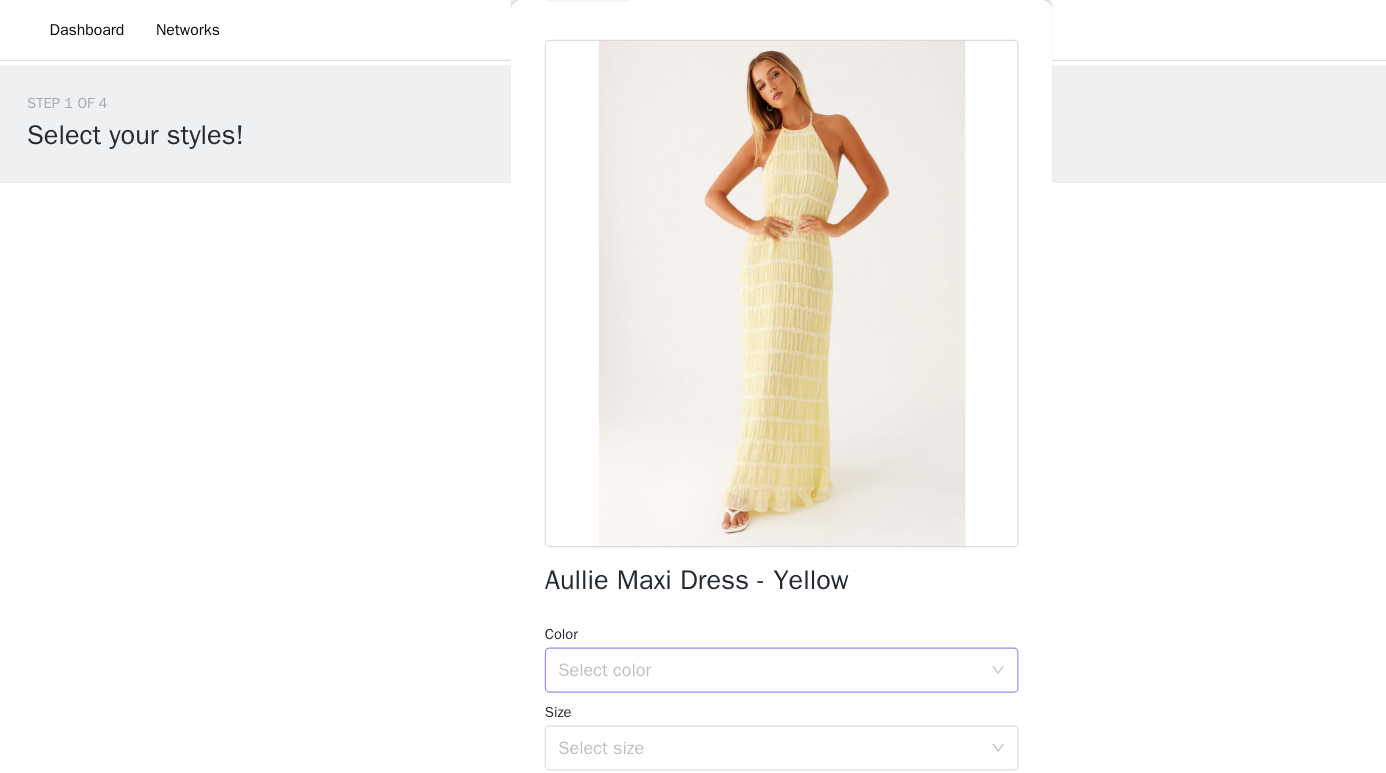 click on "Select color" at bounding box center (682, 594) 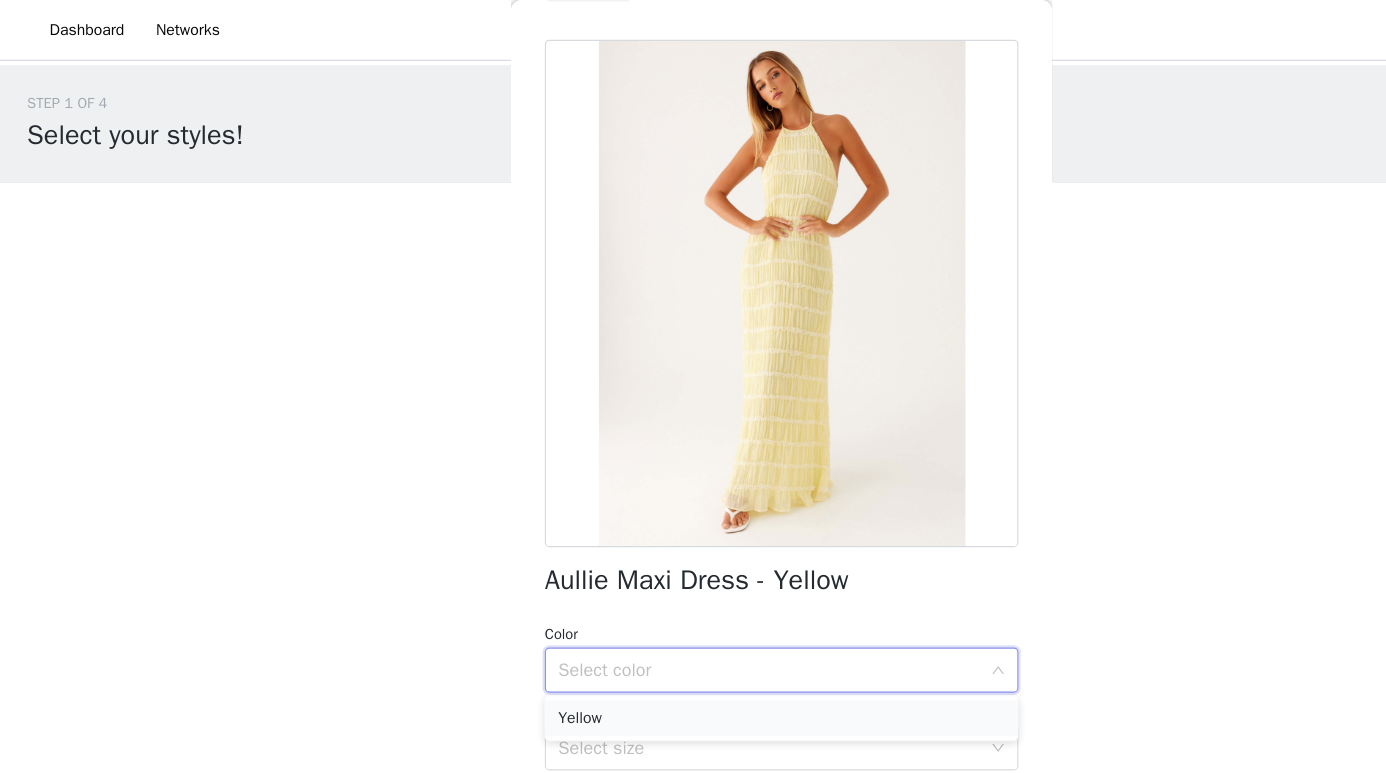 click on "Yellow" at bounding box center (693, 637) 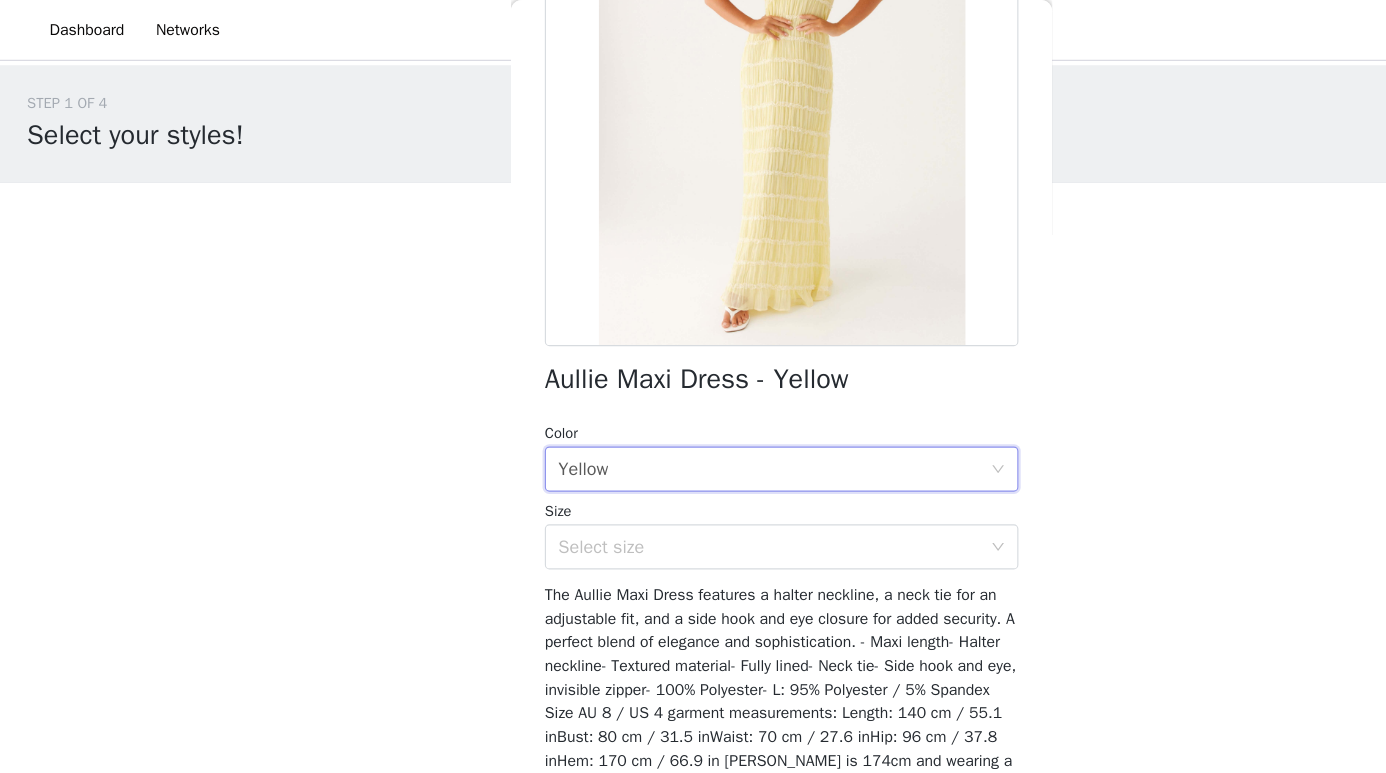 scroll, scrollTop: 259, scrollLeft: 0, axis: vertical 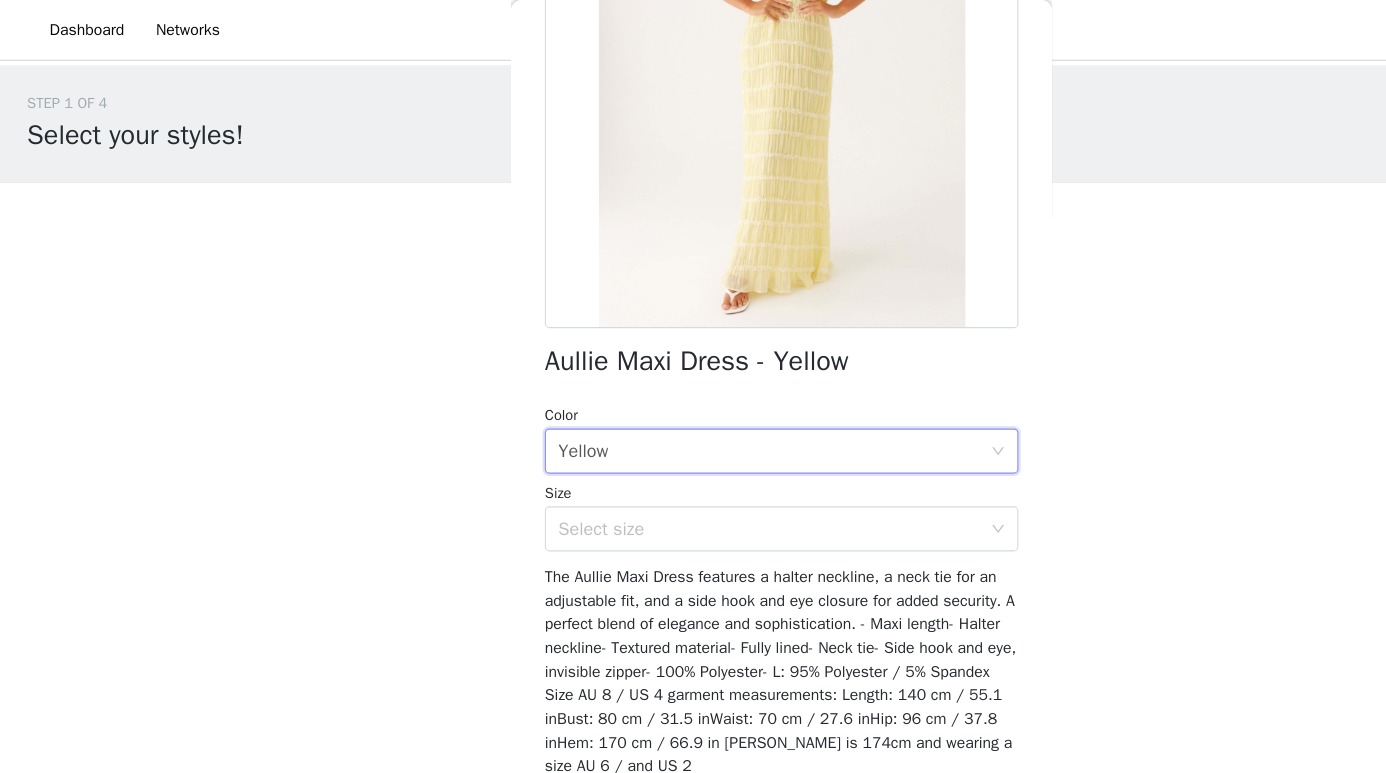 click on "Aullie Maxi Dress - Yellow               Color   Select color Yellow Size   Select color   The Aullie Maxi Dress features a halter neckline, a neck tie for an adjustable fit, and a side hook and eye closure for added security. A perfect blend of elegance and sophistication. - Maxi length- Halter neckline- Textured material- Fully lined- Neck tie- Side hook and eye, invisible zipper- 100% Polyester- L: 95% Polyester / 5% Spandex Size AU 8 / US 4 garment measurements: Length: 140 cm / 55.1 inBust: 80 cm / 31.5 inWaist: 70 cm / 27.6 inHip: 96 cm / 37.8 inHem: 170 cm / 66.9 in [PERSON_NAME] is 174cm and wearing a size AU 6 / and US 2   Add Product" at bounding box center [693, 307] 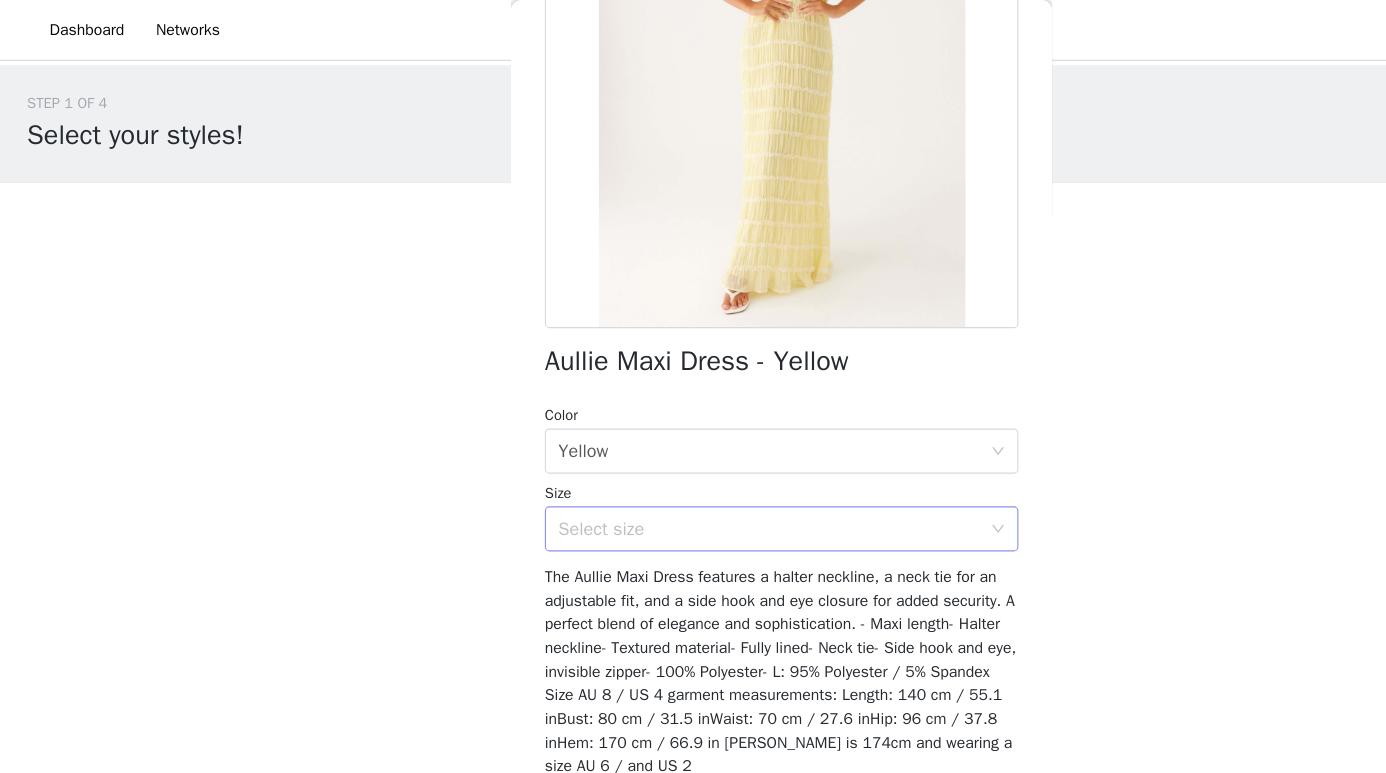 click on "Select size" at bounding box center (686, 469) 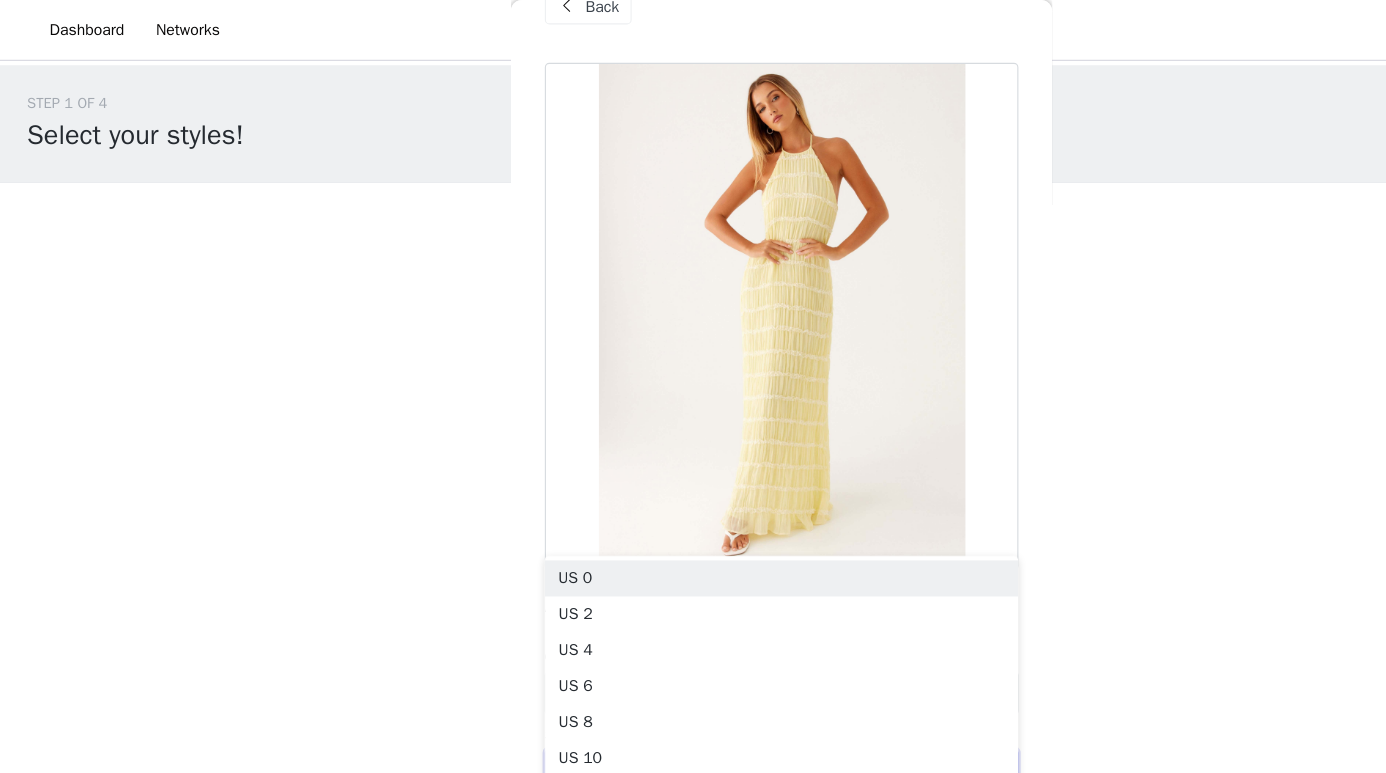 scroll, scrollTop: 241, scrollLeft: 0, axis: vertical 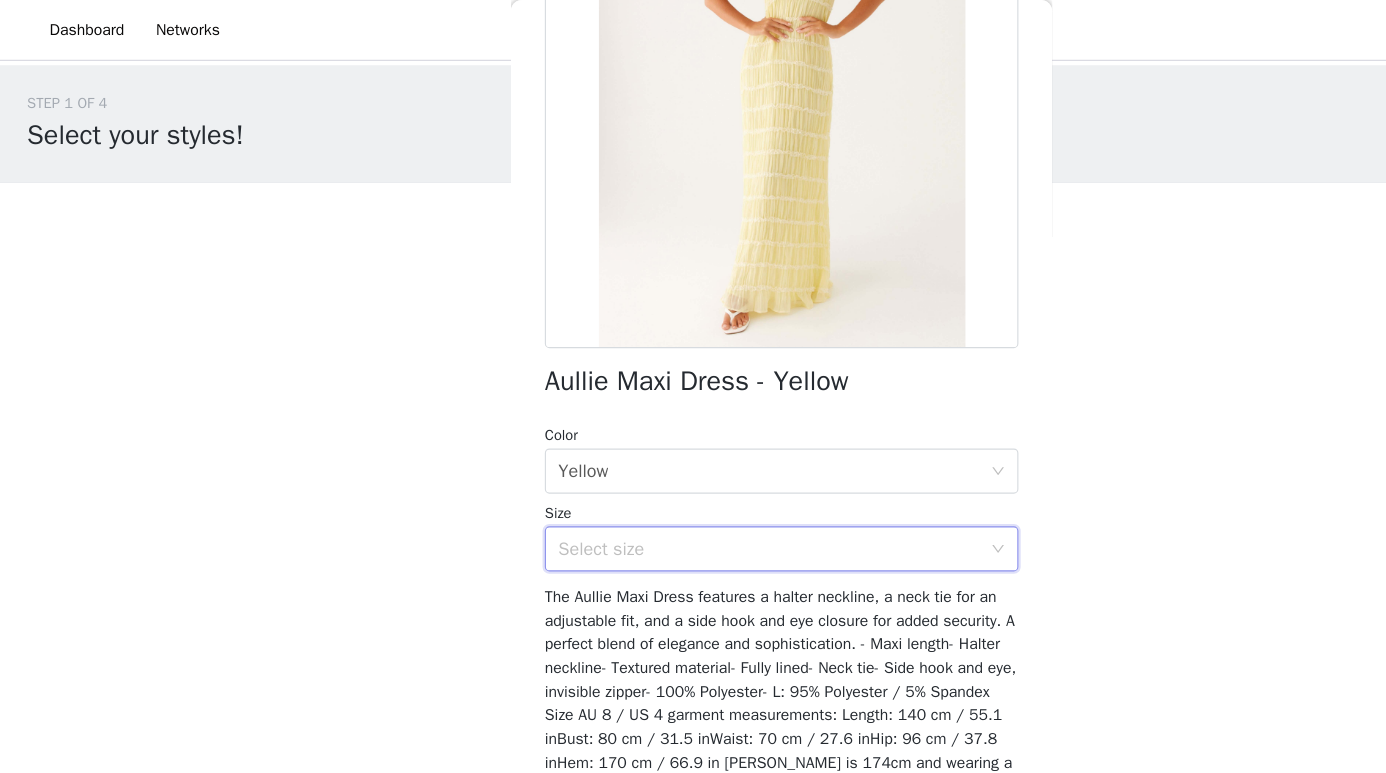 click on "Select size" at bounding box center (682, 487) 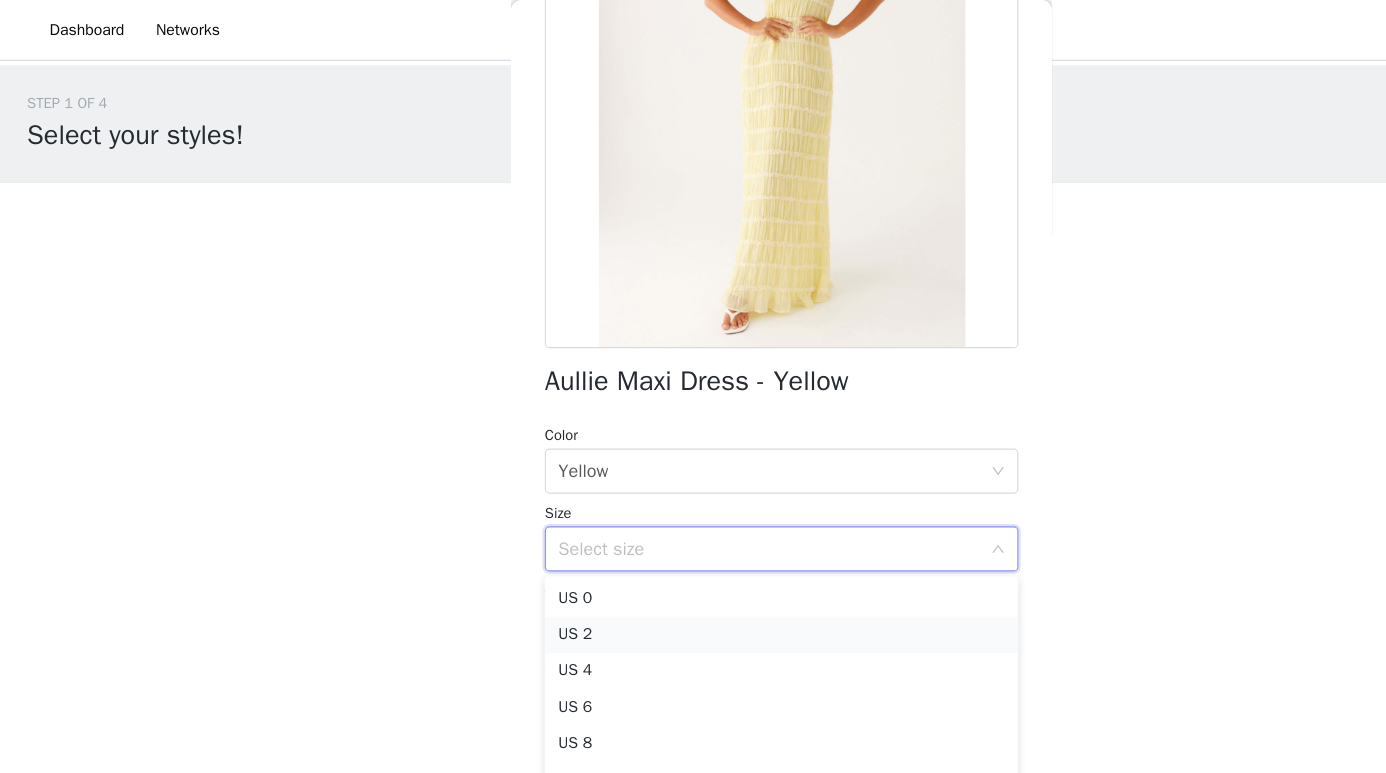 click on "US 2" at bounding box center [693, 563] 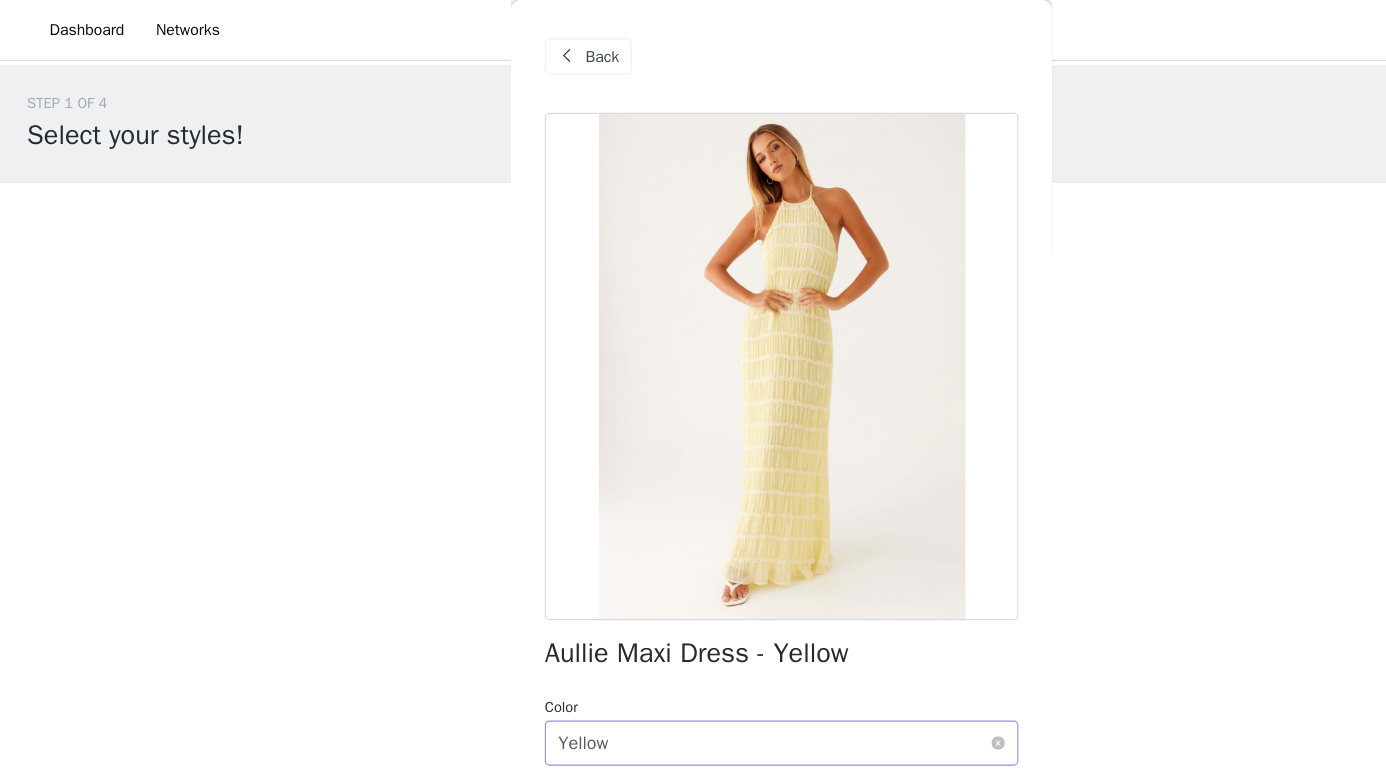 scroll, scrollTop: 260, scrollLeft: 0, axis: vertical 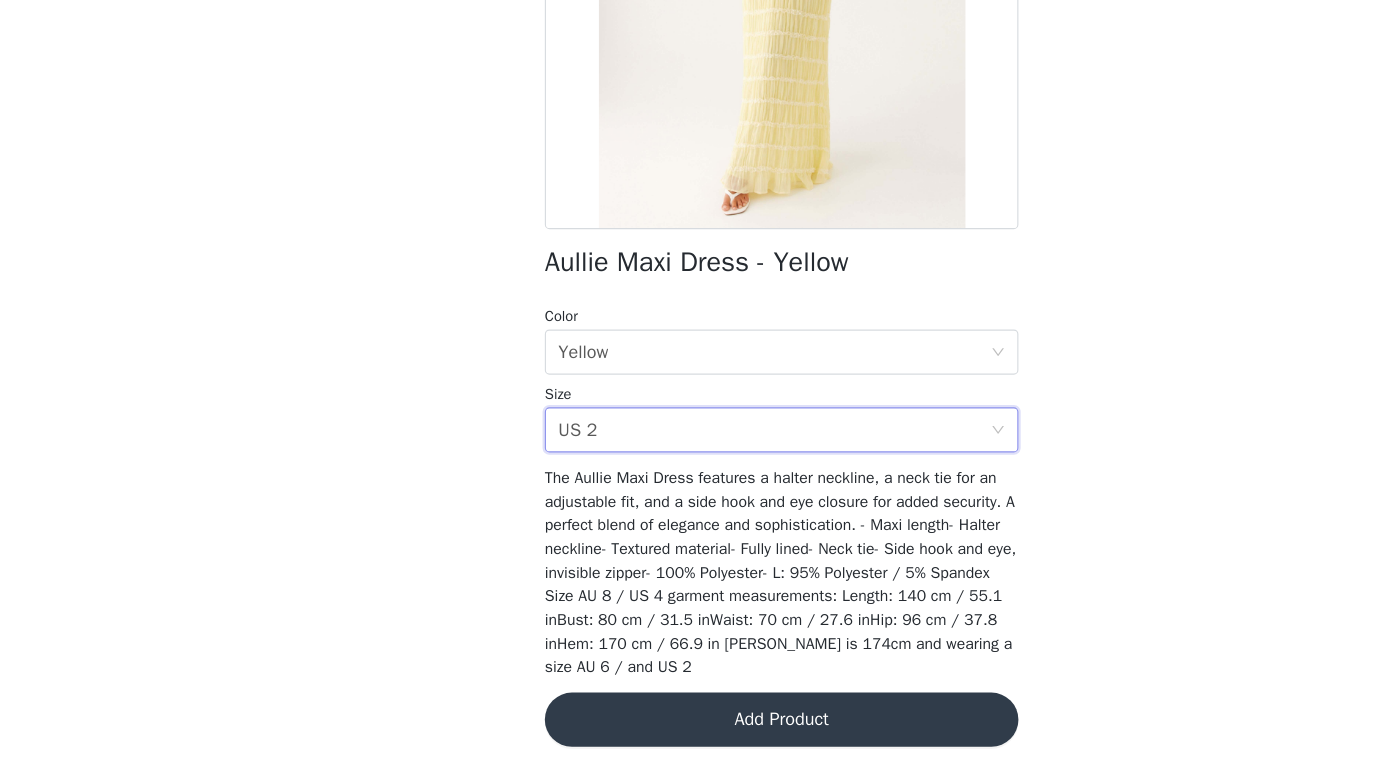 click on "Add Product" at bounding box center (693, 725) 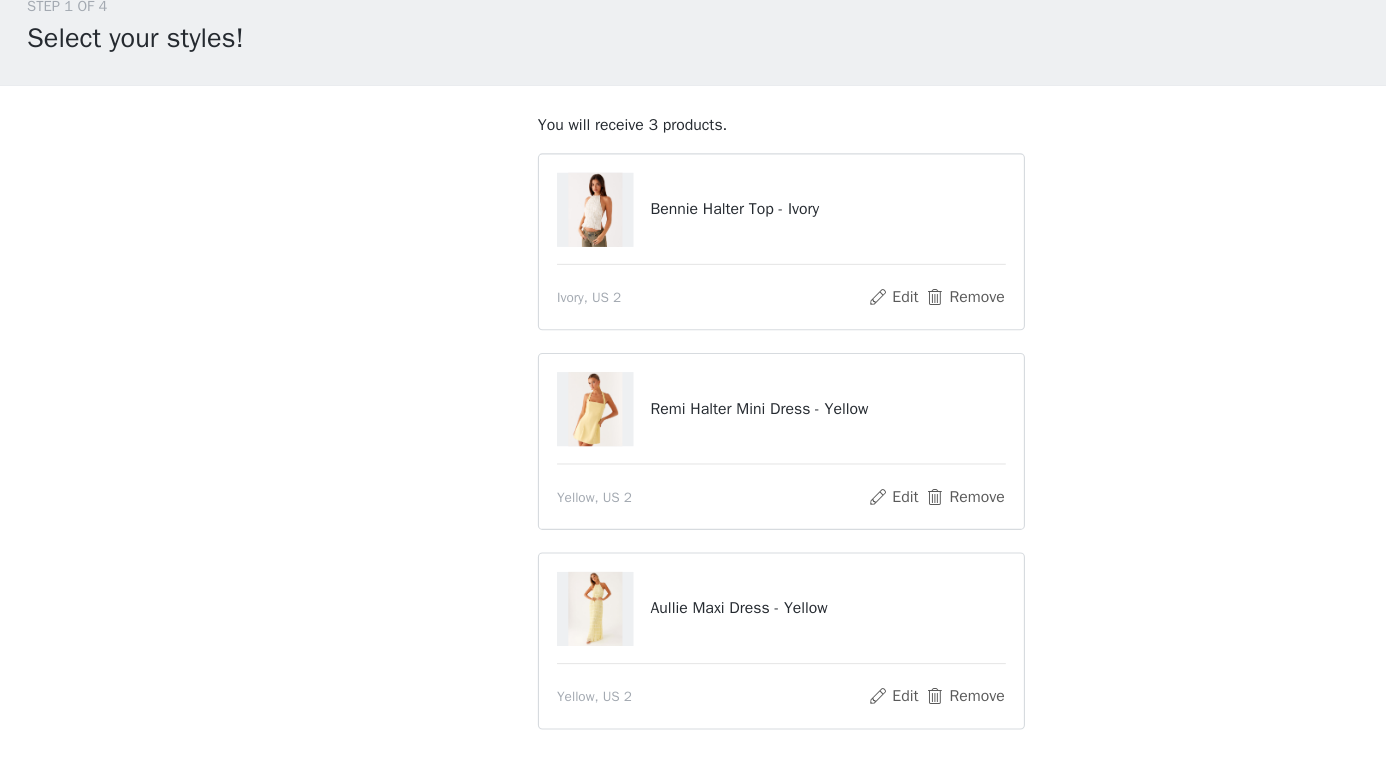 scroll, scrollTop: 147, scrollLeft: 0, axis: vertical 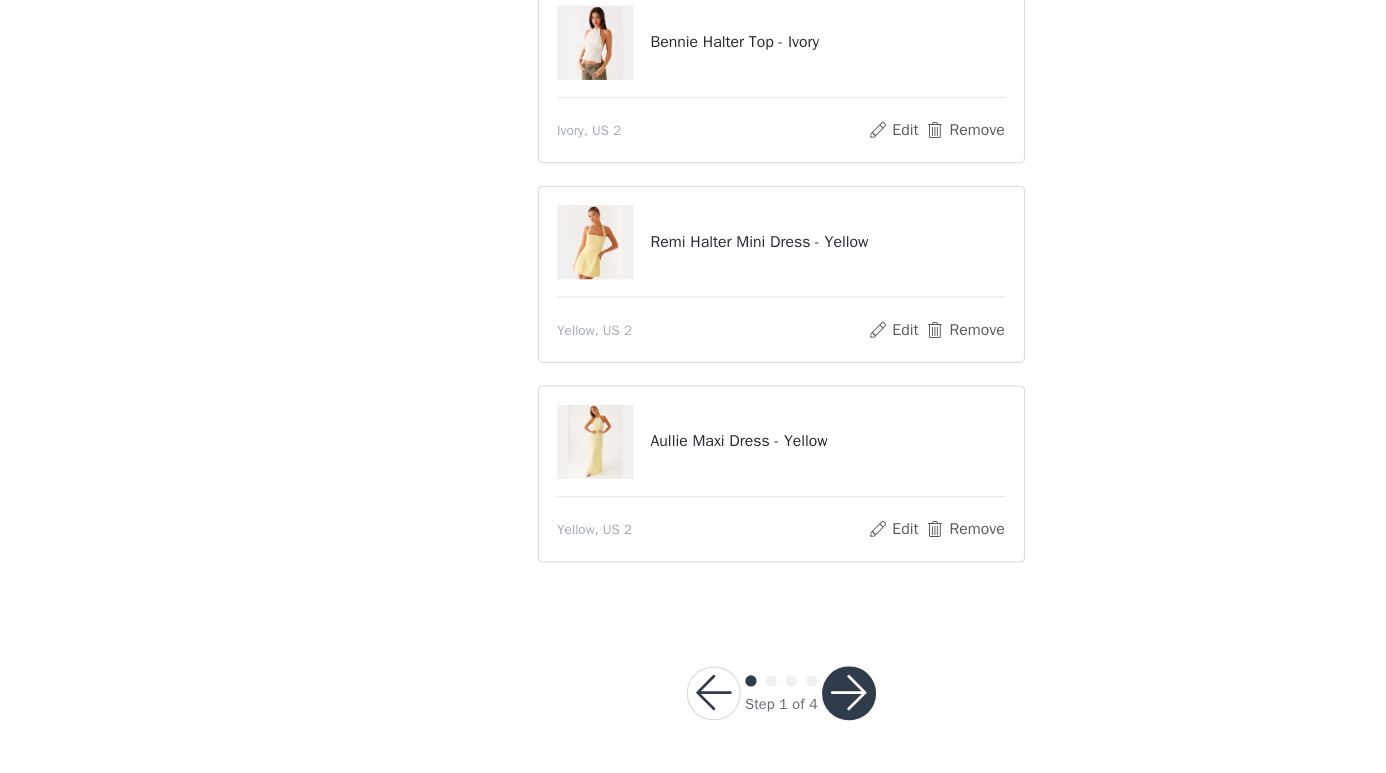 click at bounding box center (753, 702) 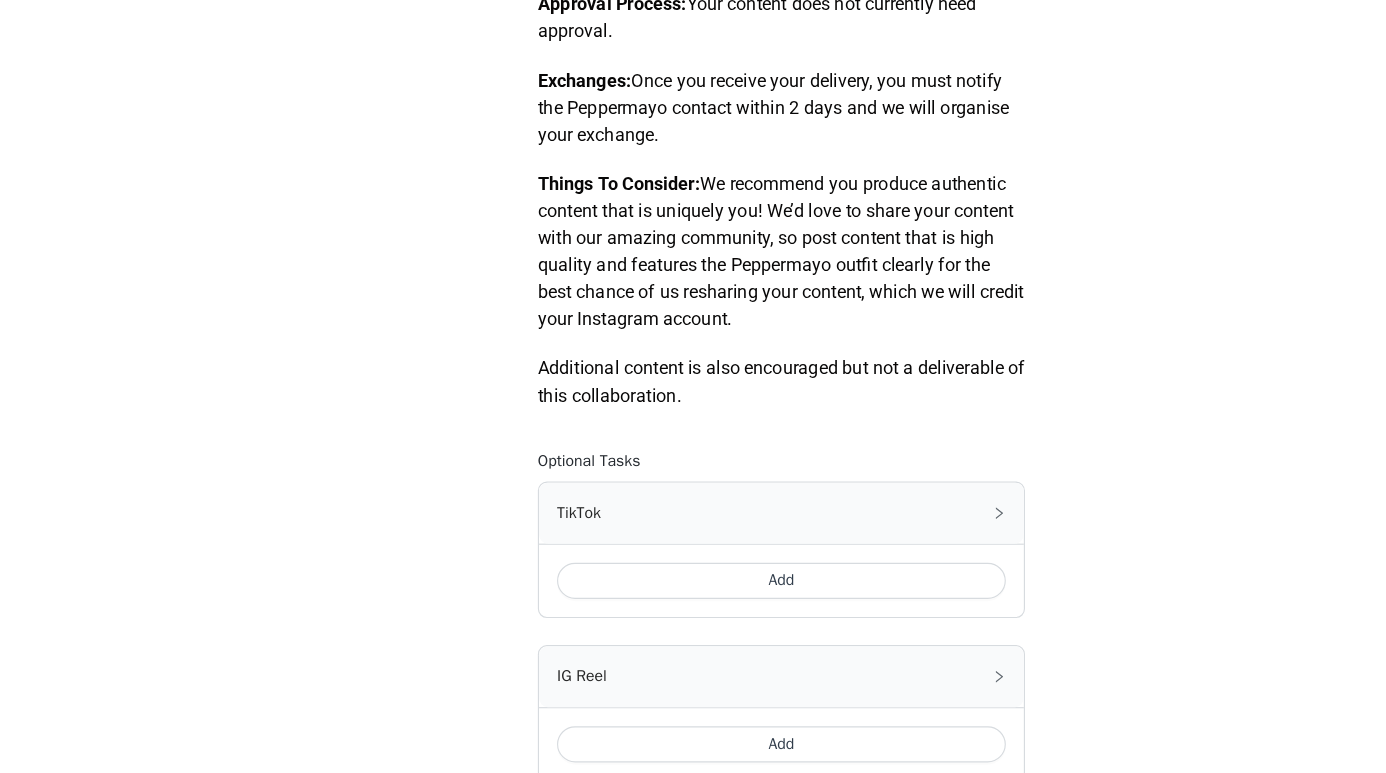 scroll, scrollTop: 871, scrollLeft: 0, axis: vertical 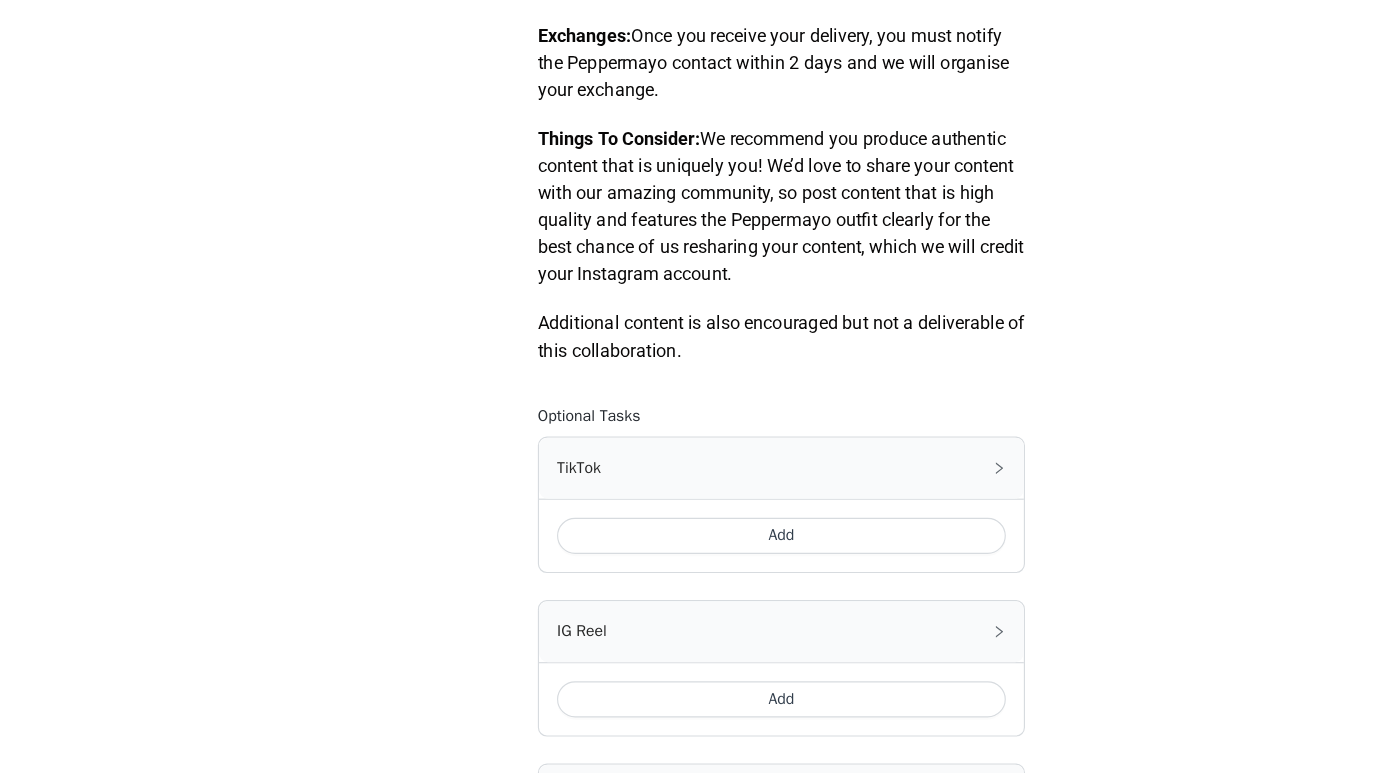 click on "Add" at bounding box center [693, 562] 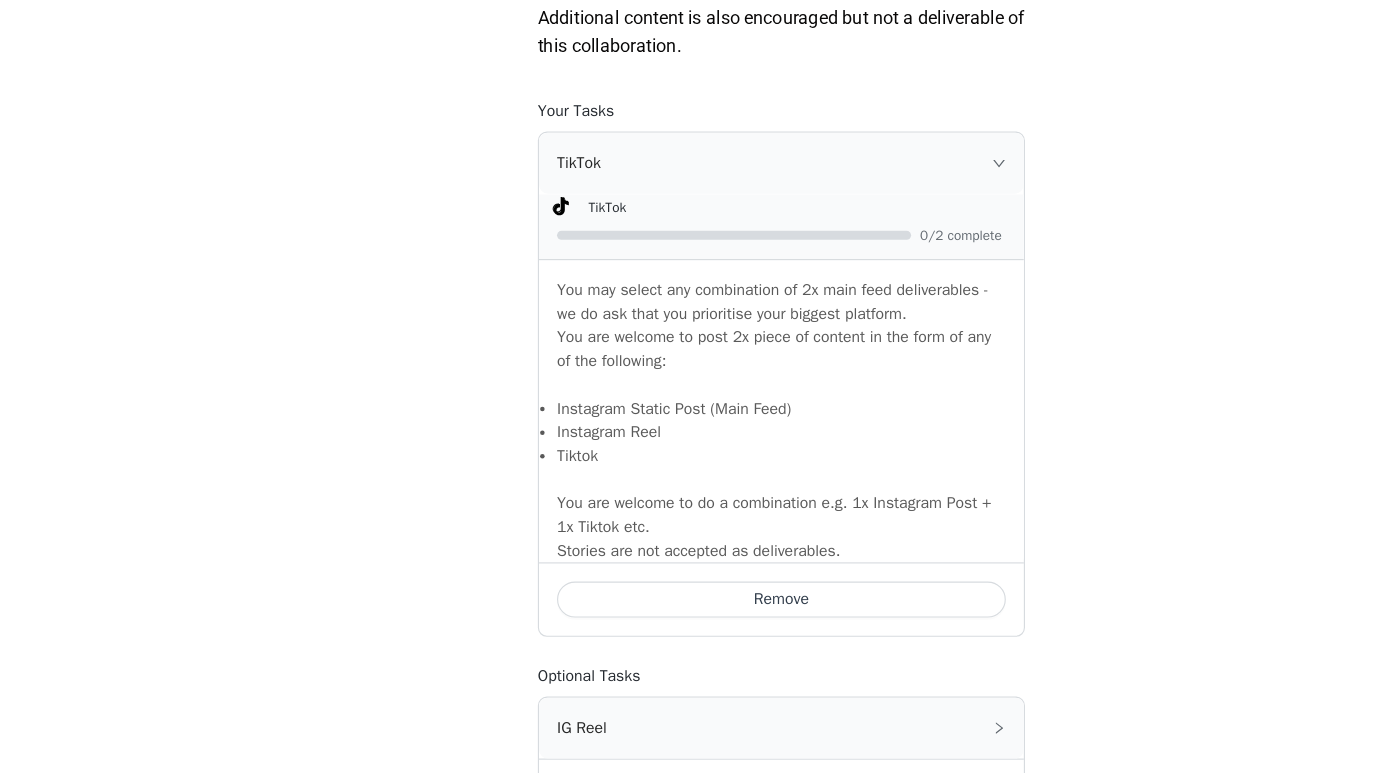 scroll, scrollTop: 1531, scrollLeft: 0, axis: vertical 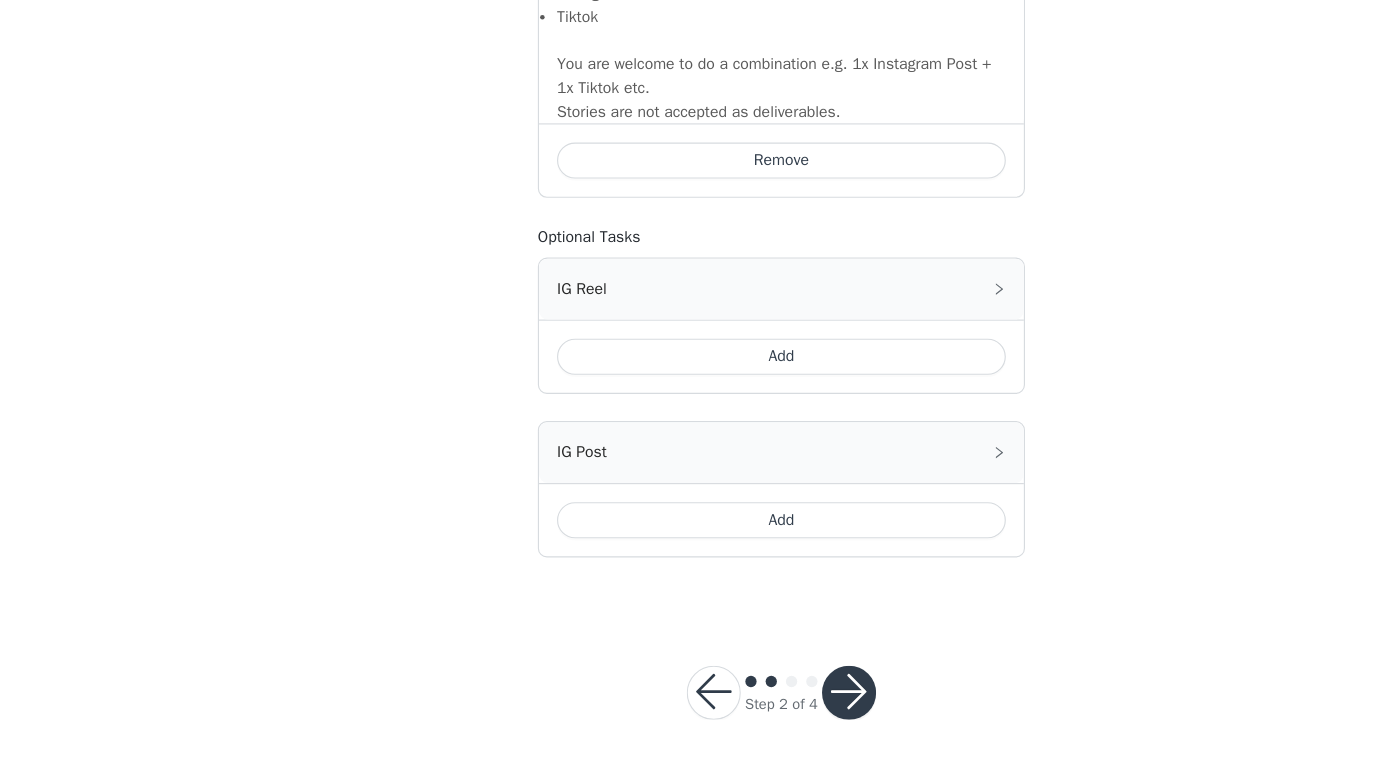 click at bounding box center (753, 701) 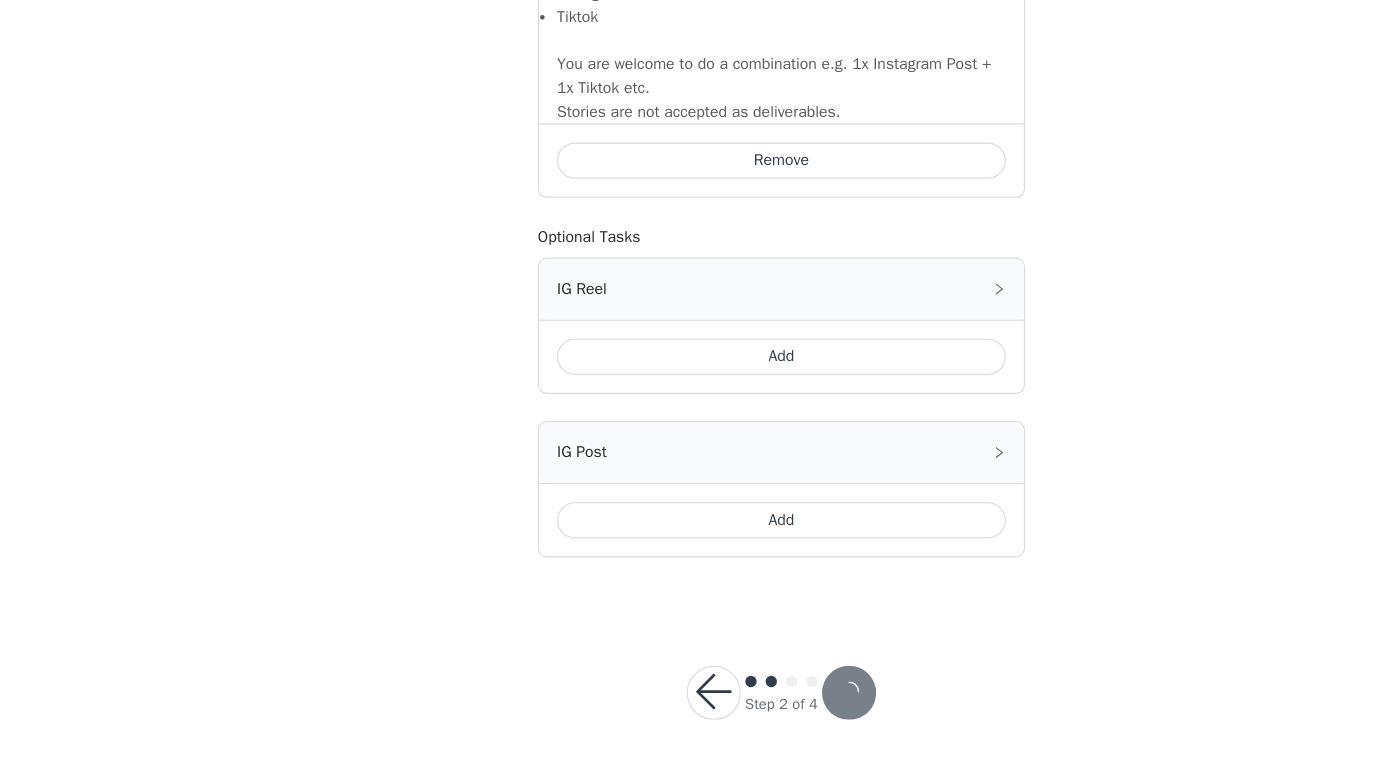 scroll, scrollTop: 0, scrollLeft: 0, axis: both 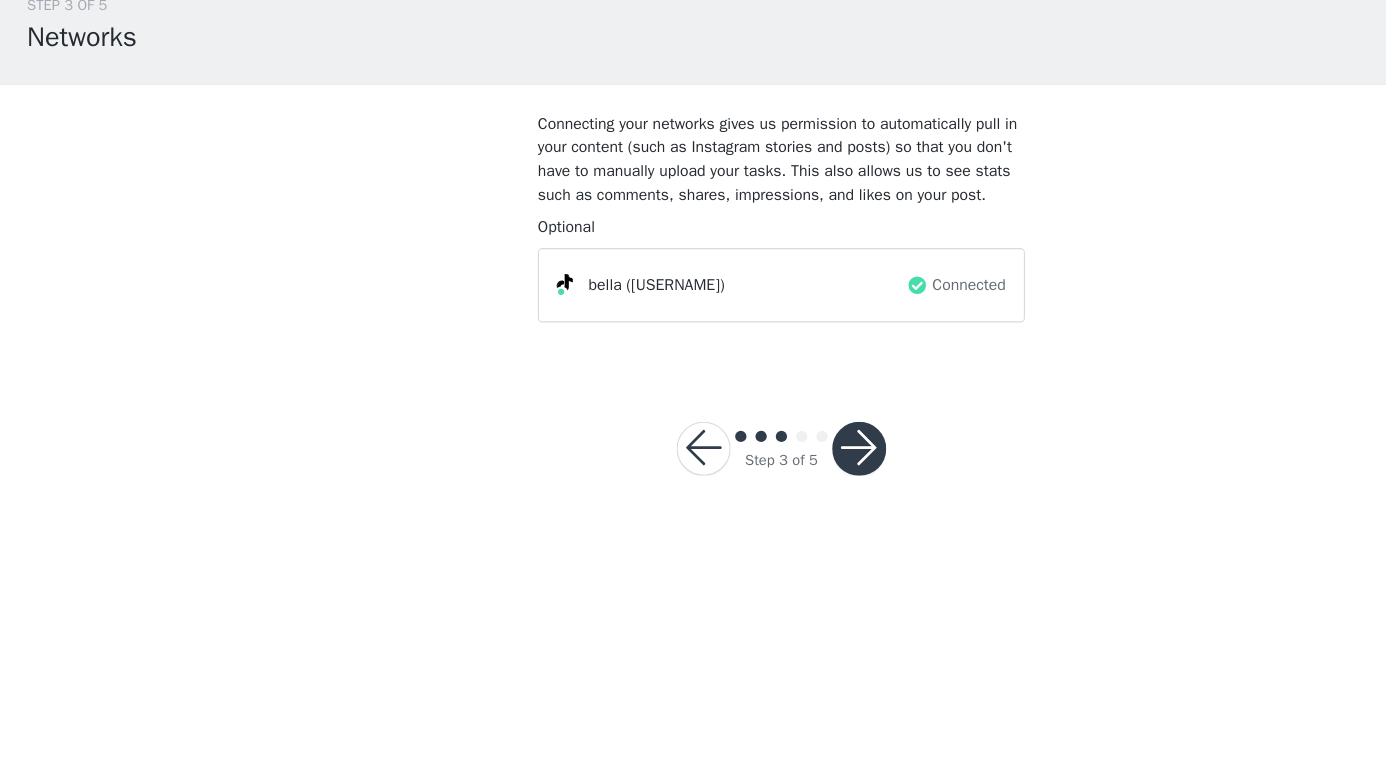 click at bounding box center (762, 485) 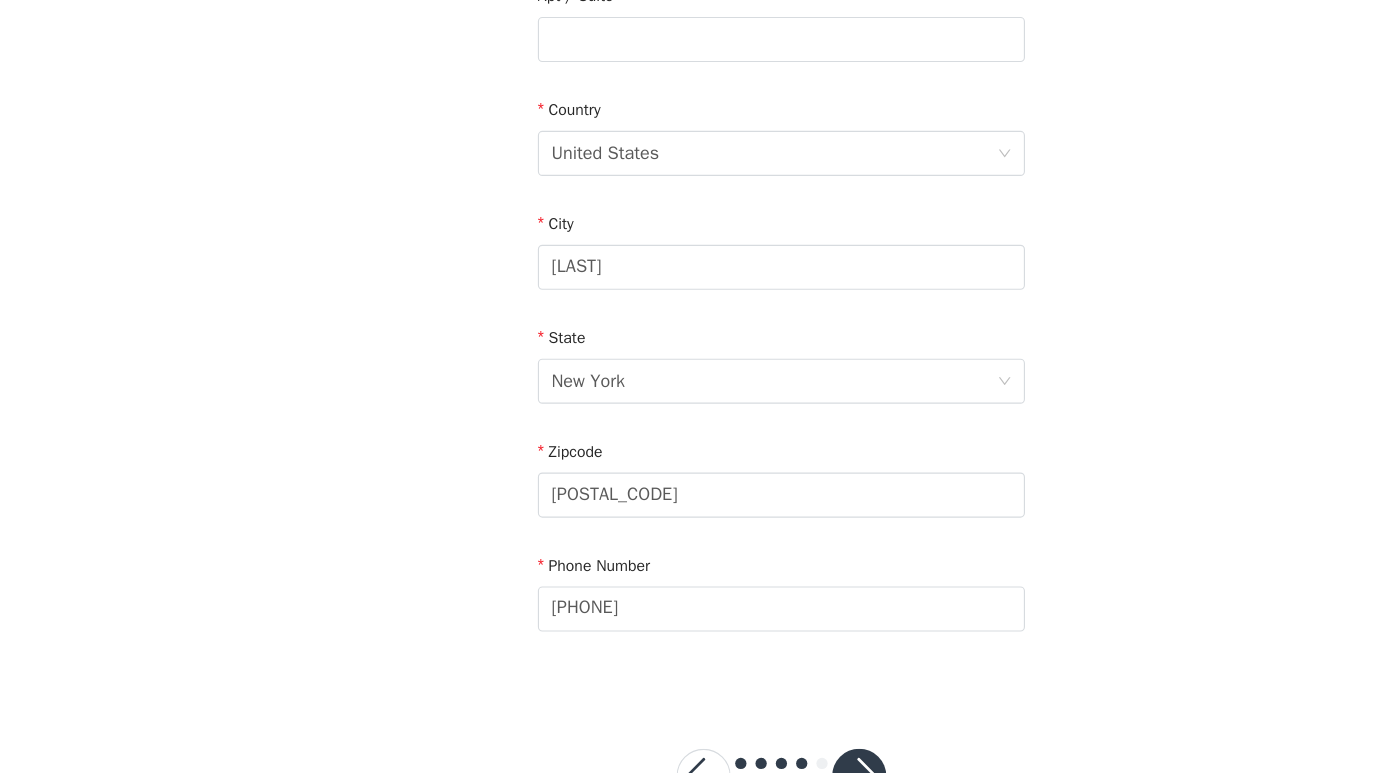 scroll, scrollTop: 590, scrollLeft: 0, axis: vertical 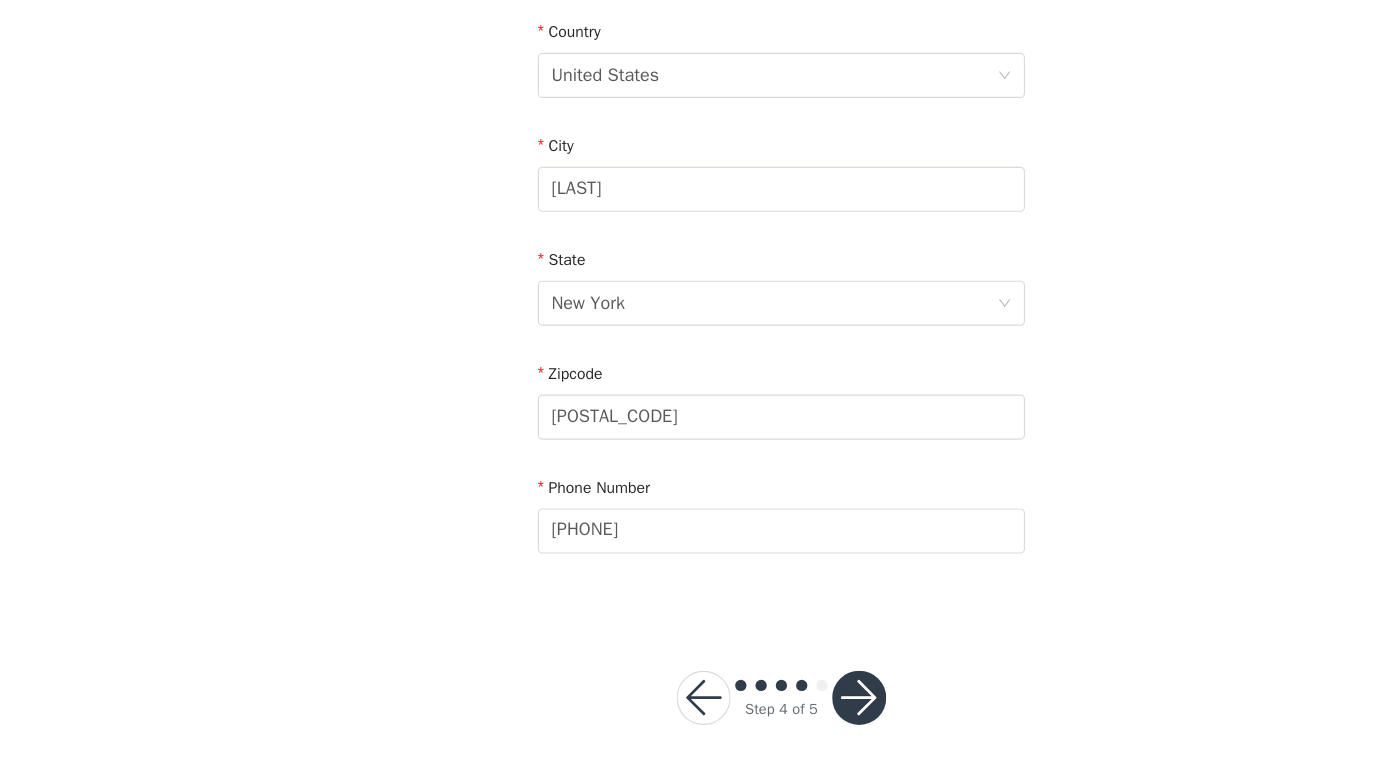 click at bounding box center (762, 702) 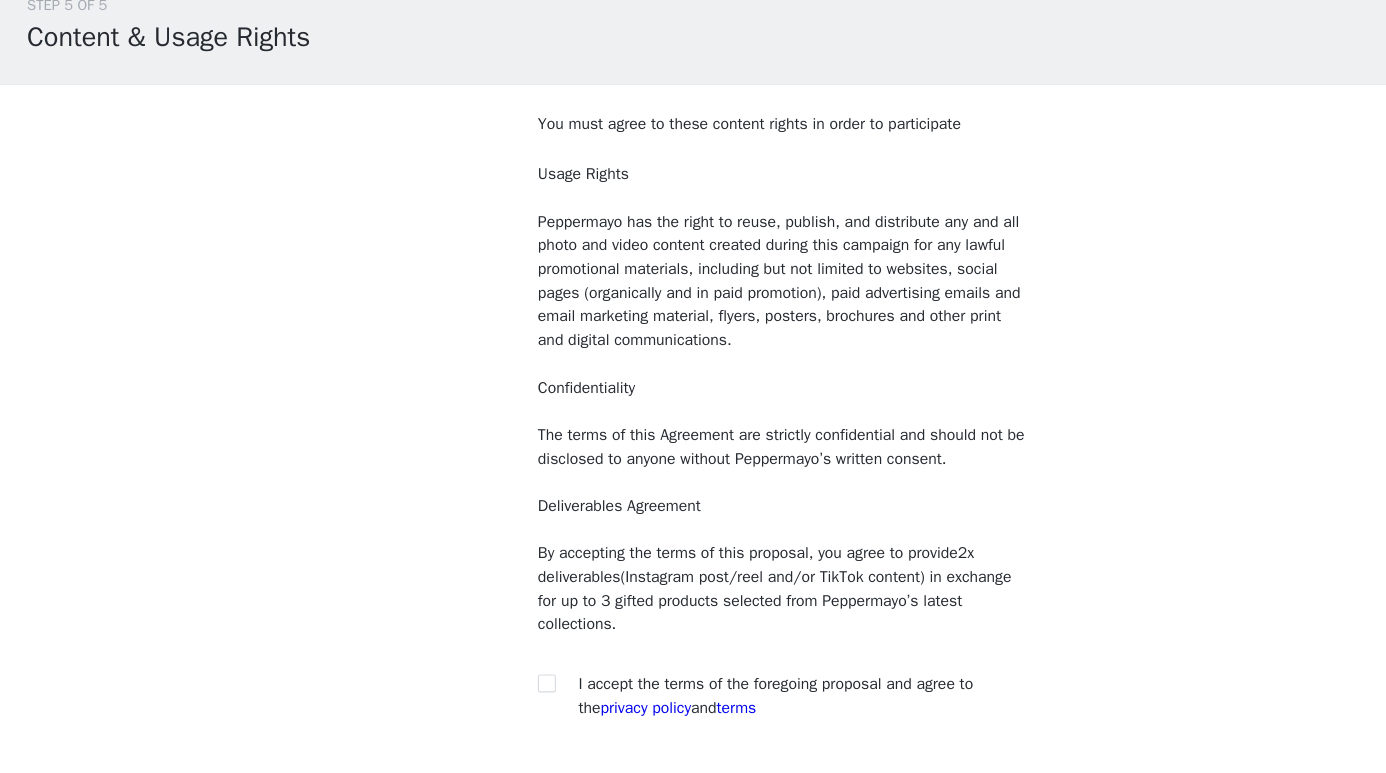scroll, scrollTop: 151, scrollLeft: 0, axis: vertical 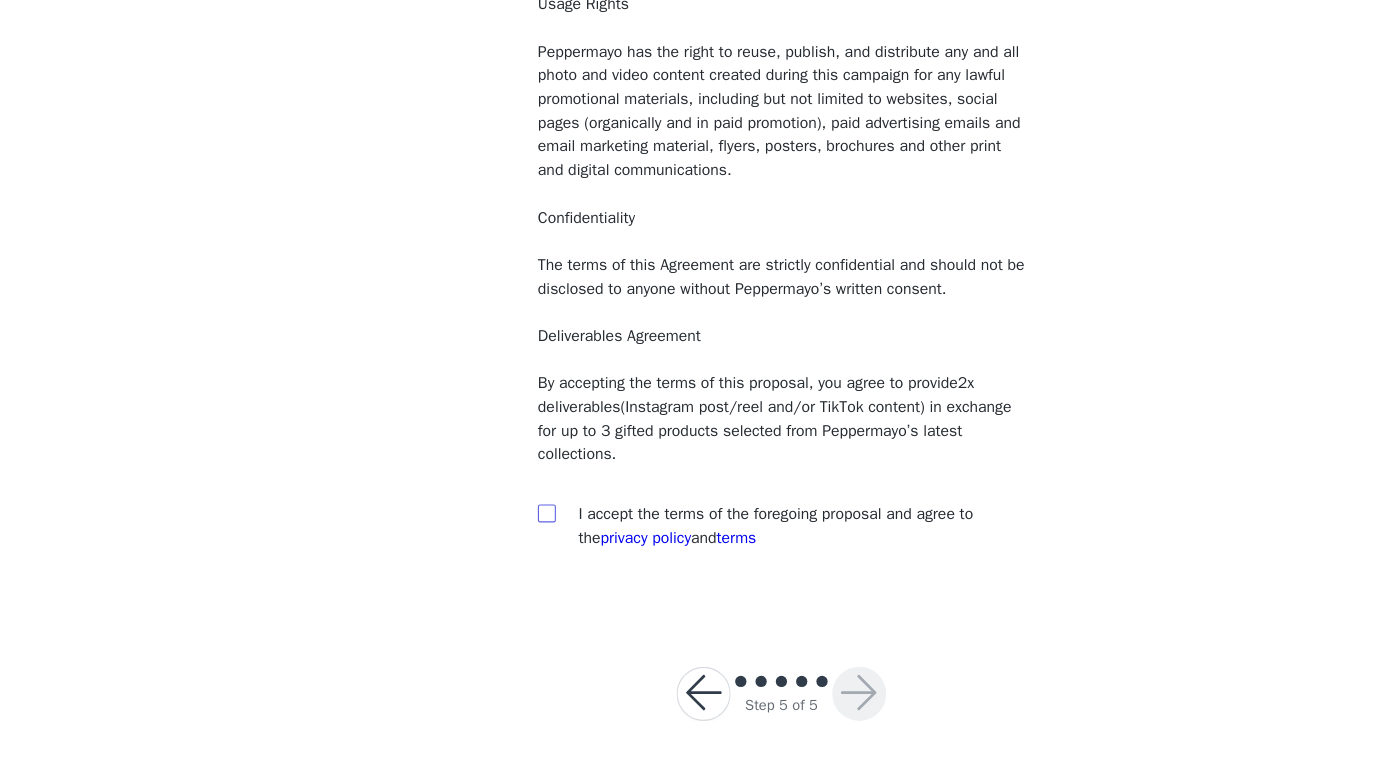 click at bounding box center [484, 541] 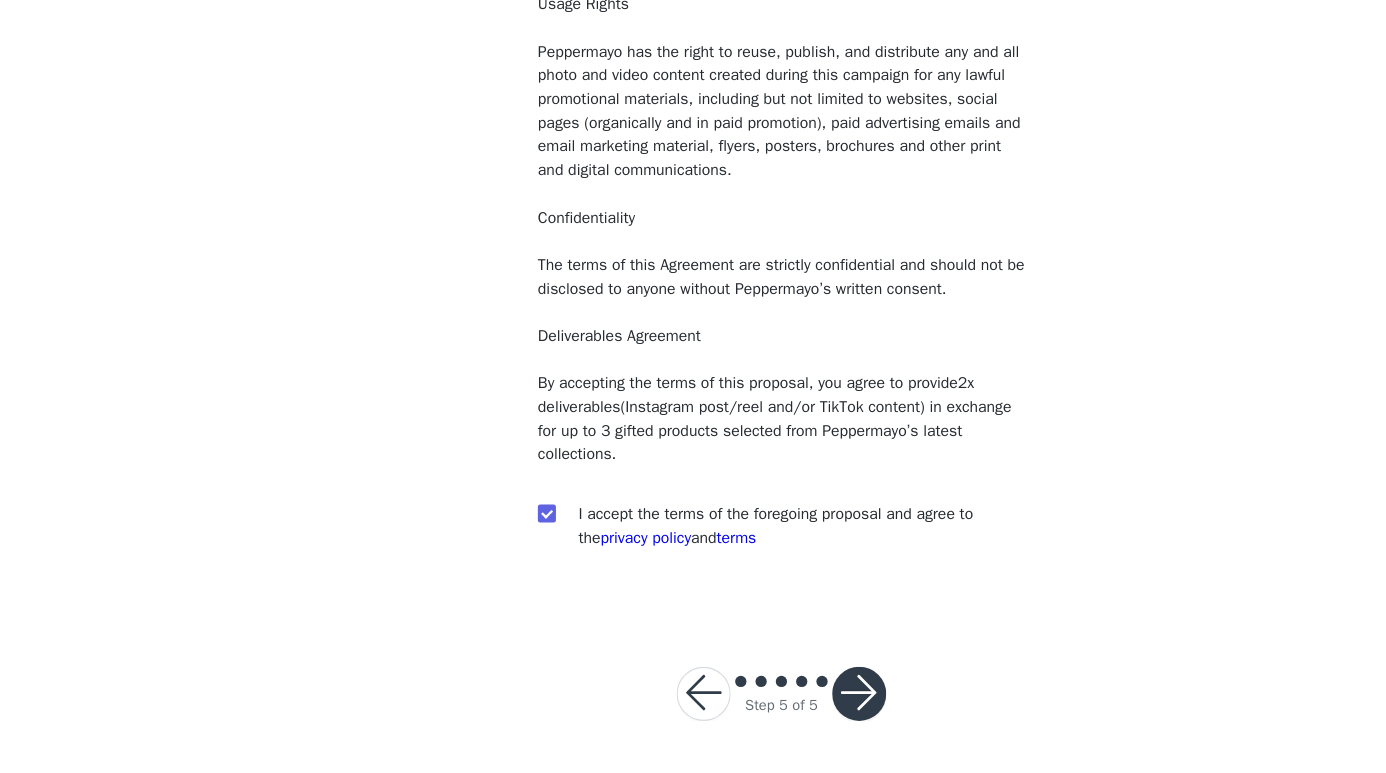 click at bounding box center [762, 702] 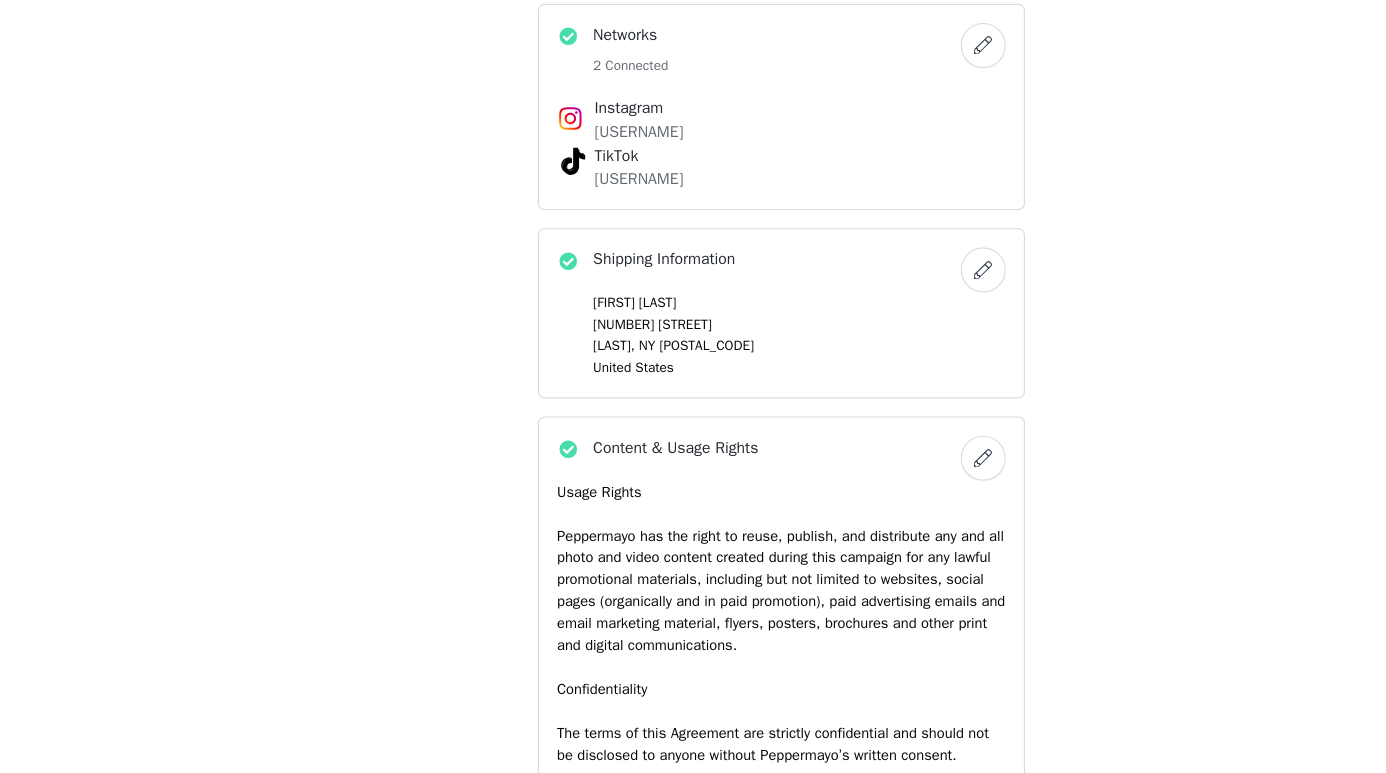 scroll, scrollTop: 1579, scrollLeft: 0, axis: vertical 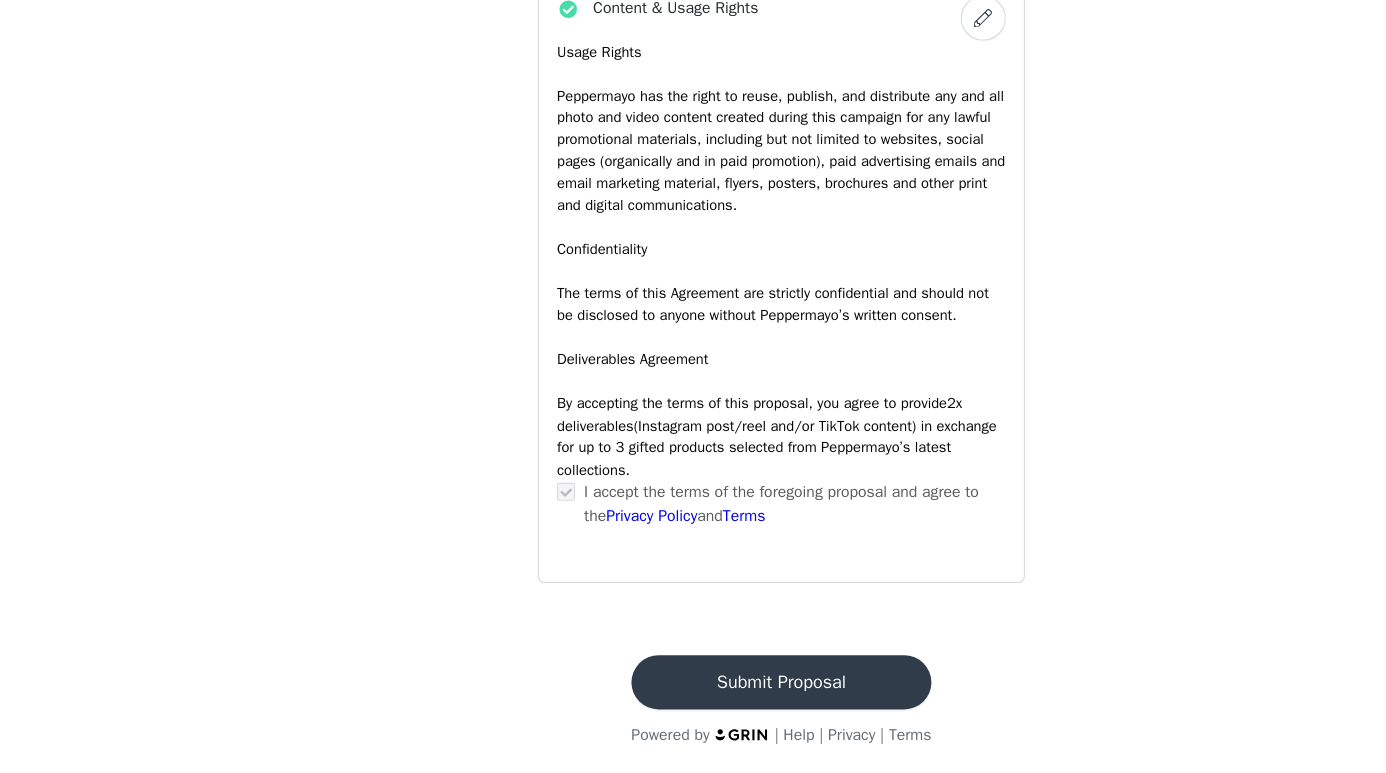 click on "Submit Proposal" at bounding box center [693, 692] 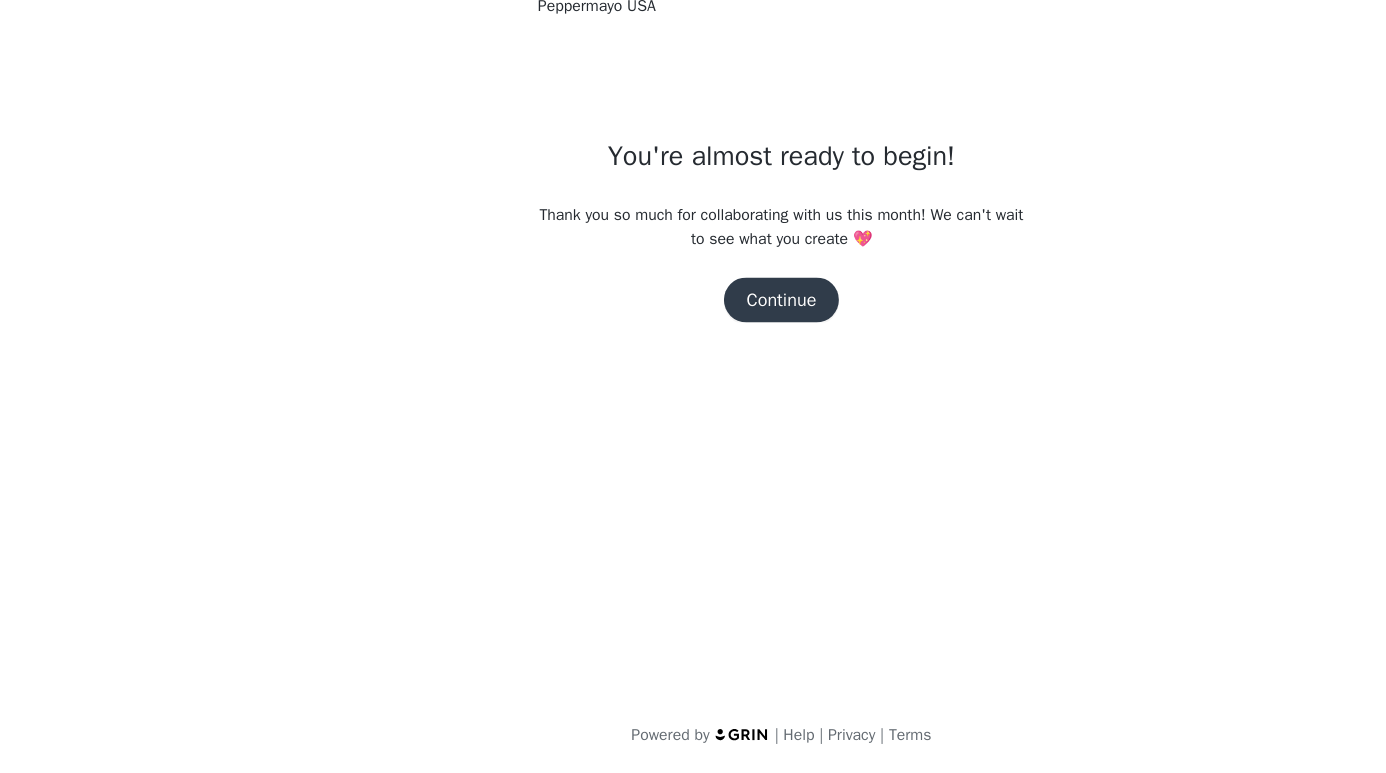 scroll, scrollTop: 0, scrollLeft: 0, axis: both 